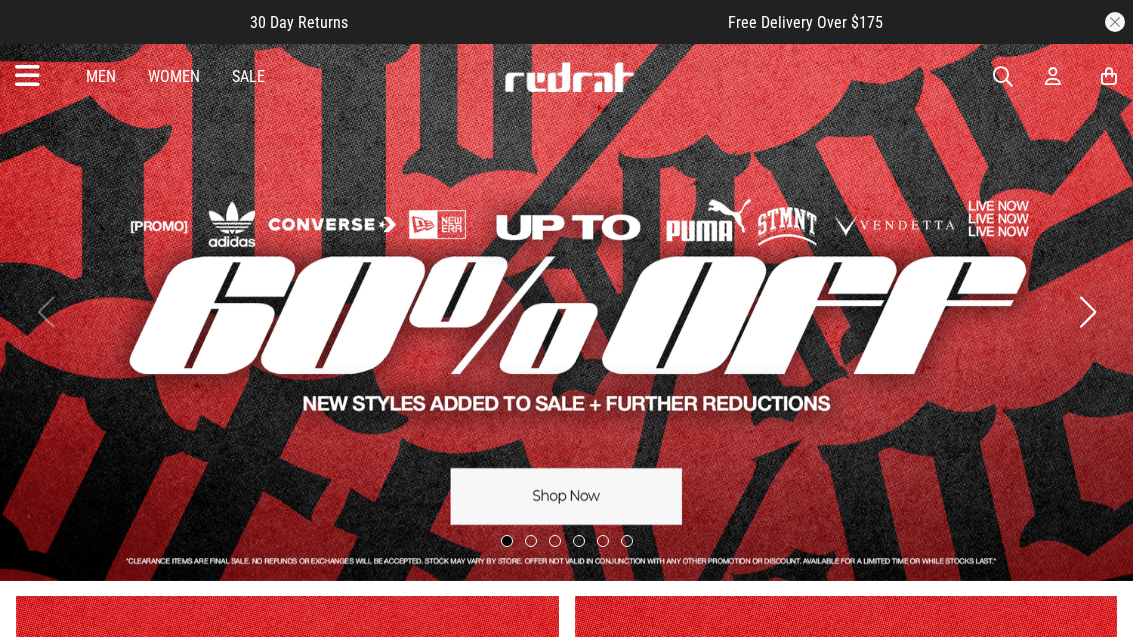 scroll, scrollTop: 0, scrollLeft: 0, axis: both 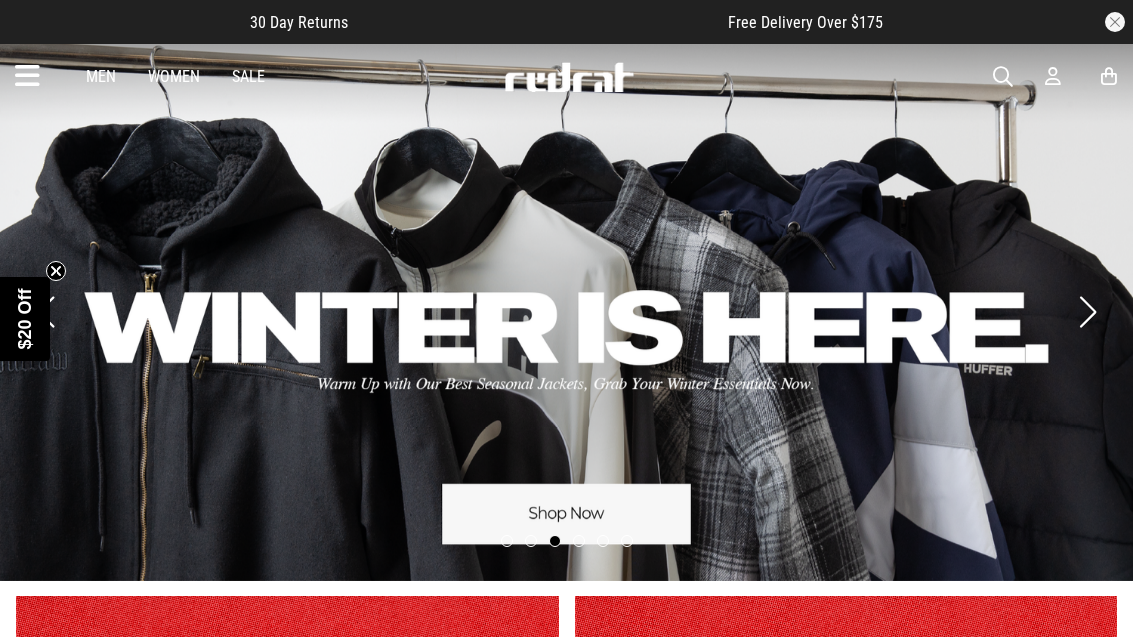 click on "Men" at bounding box center (101, 76) 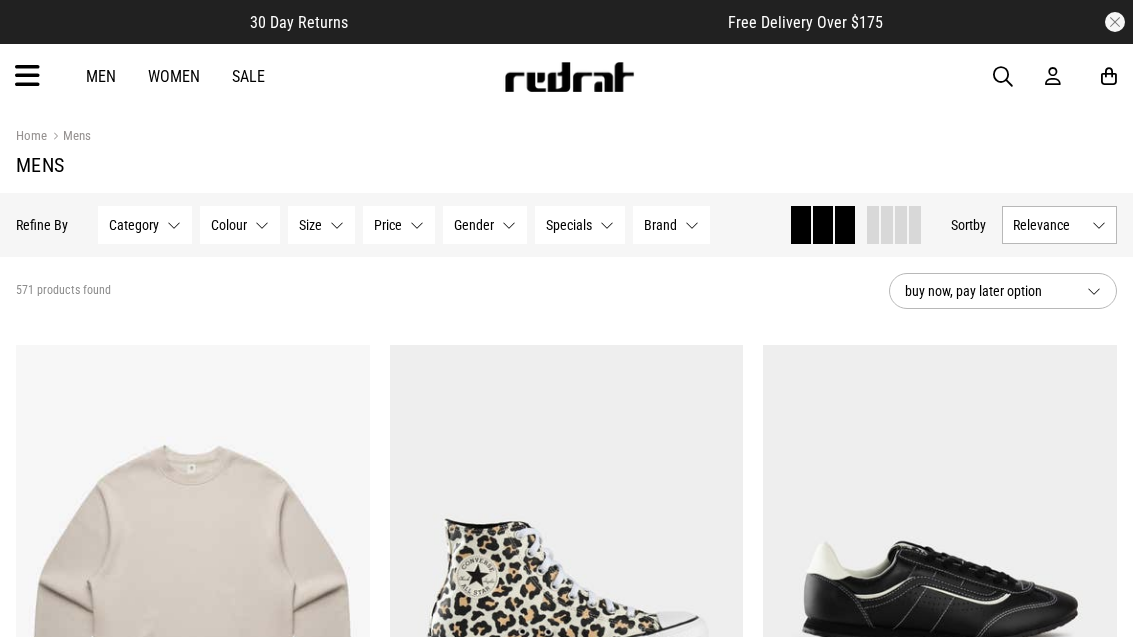 scroll, scrollTop: 0, scrollLeft: 0, axis: both 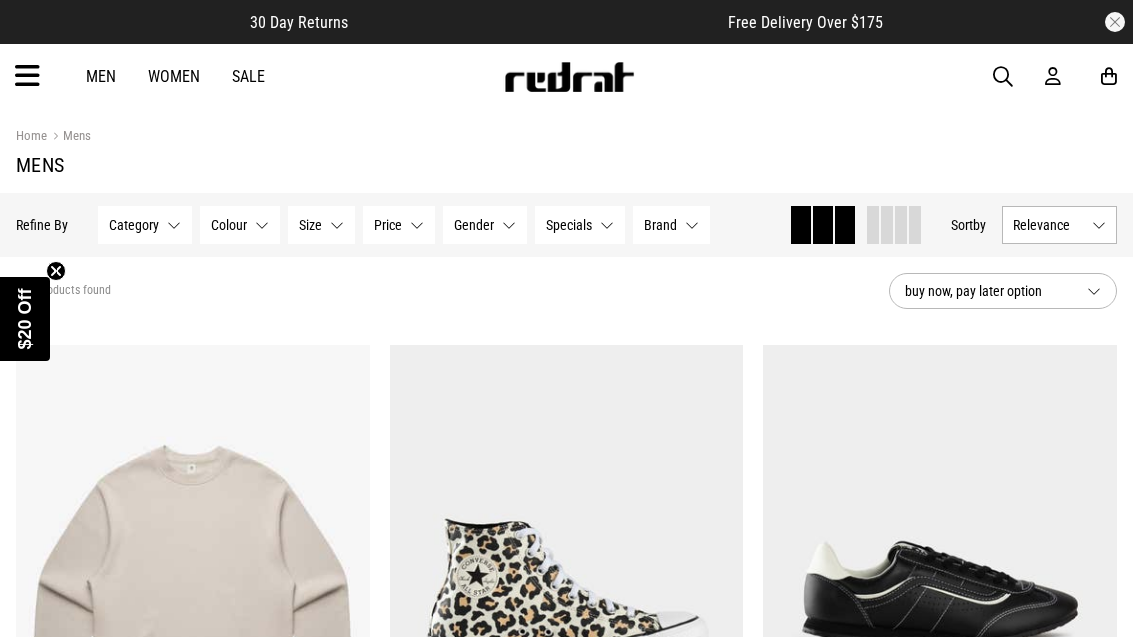 click on "Brand  None selected" at bounding box center (671, 225) 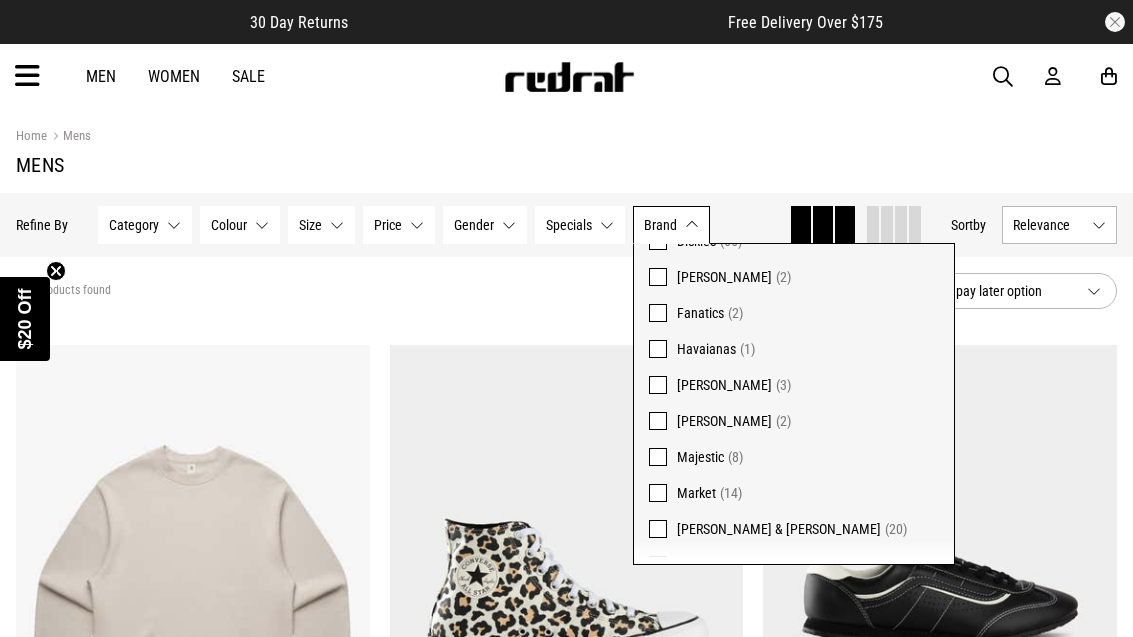 scroll, scrollTop: 300, scrollLeft: 0, axis: vertical 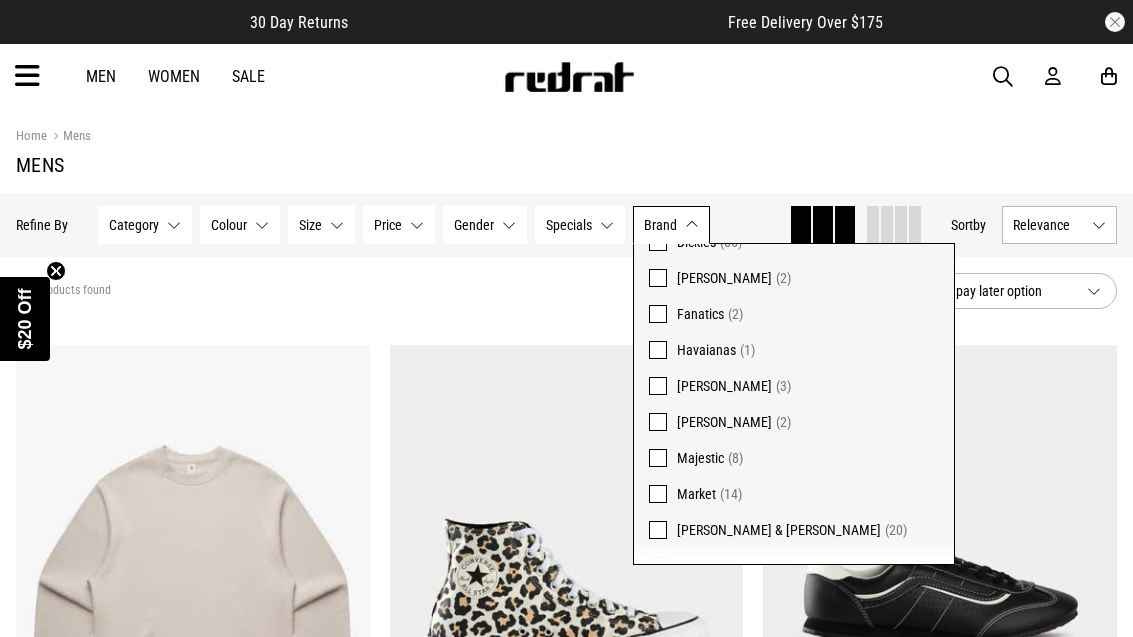 click on "Majestic (8)" at bounding box center (794, 458) 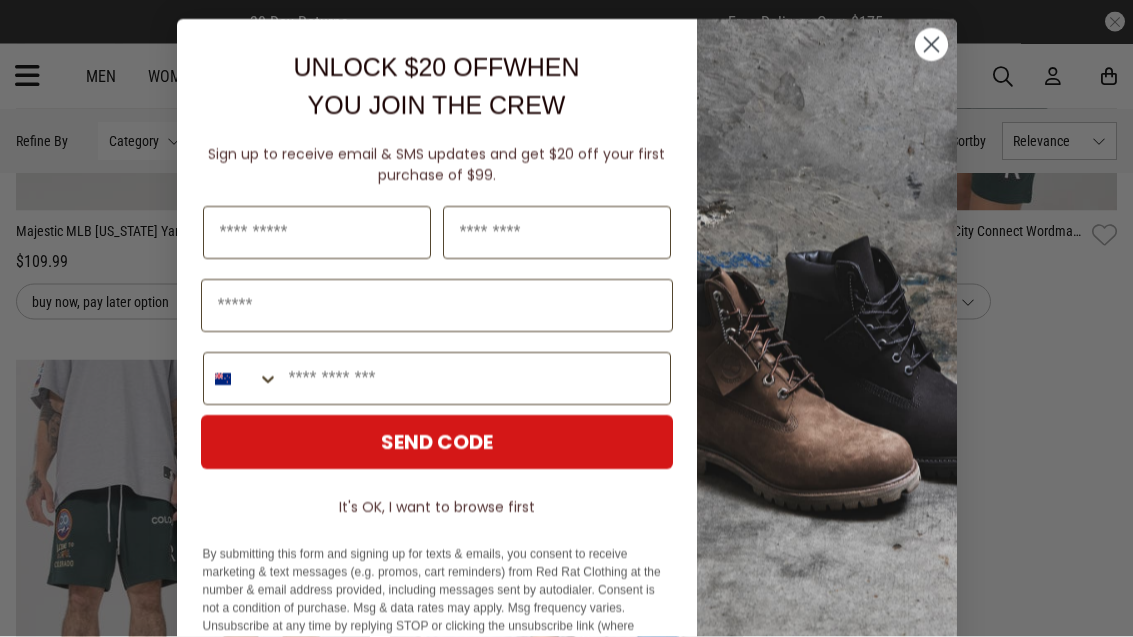 scroll, scrollTop: 1298, scrollLeft: 0, axis: vertical 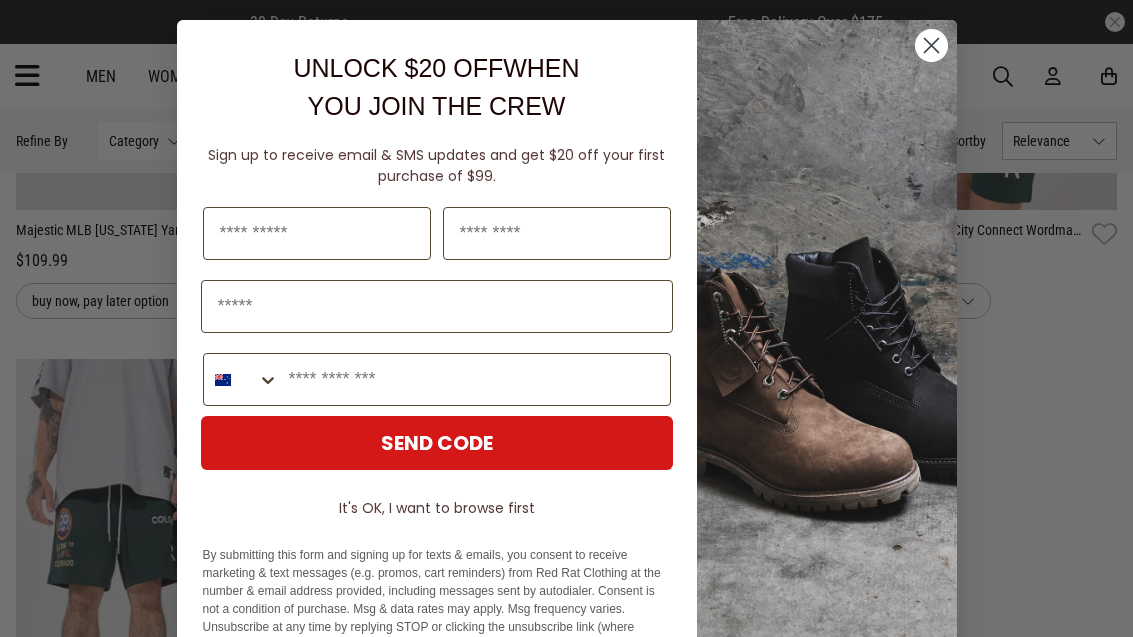 click 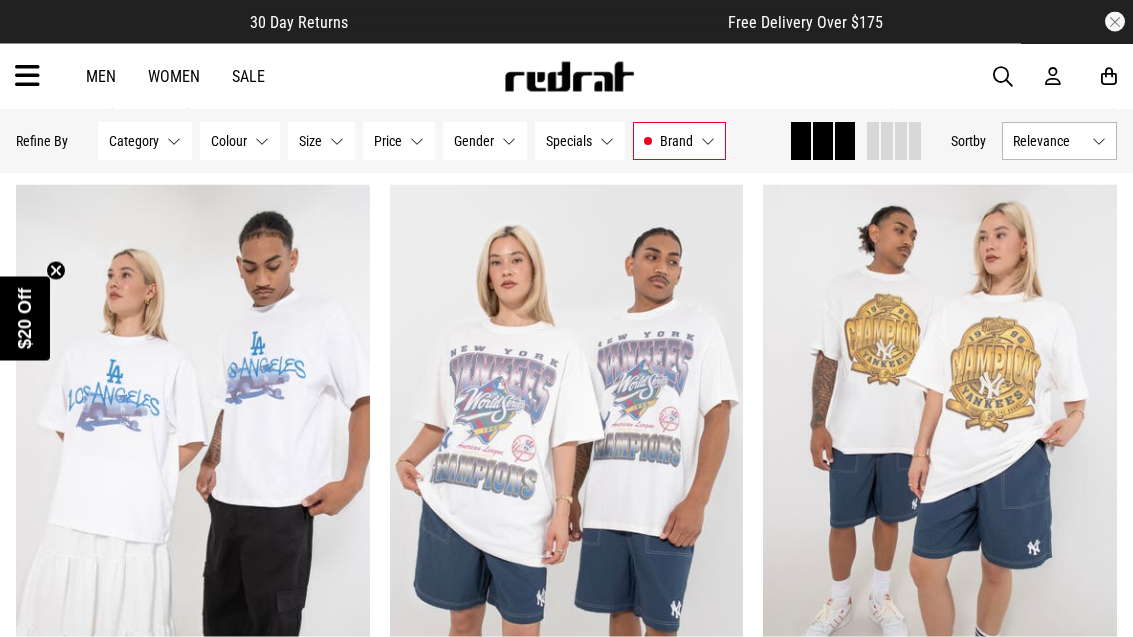 scroll, scrollTop: 0, scrollLeft: 0, axis: both 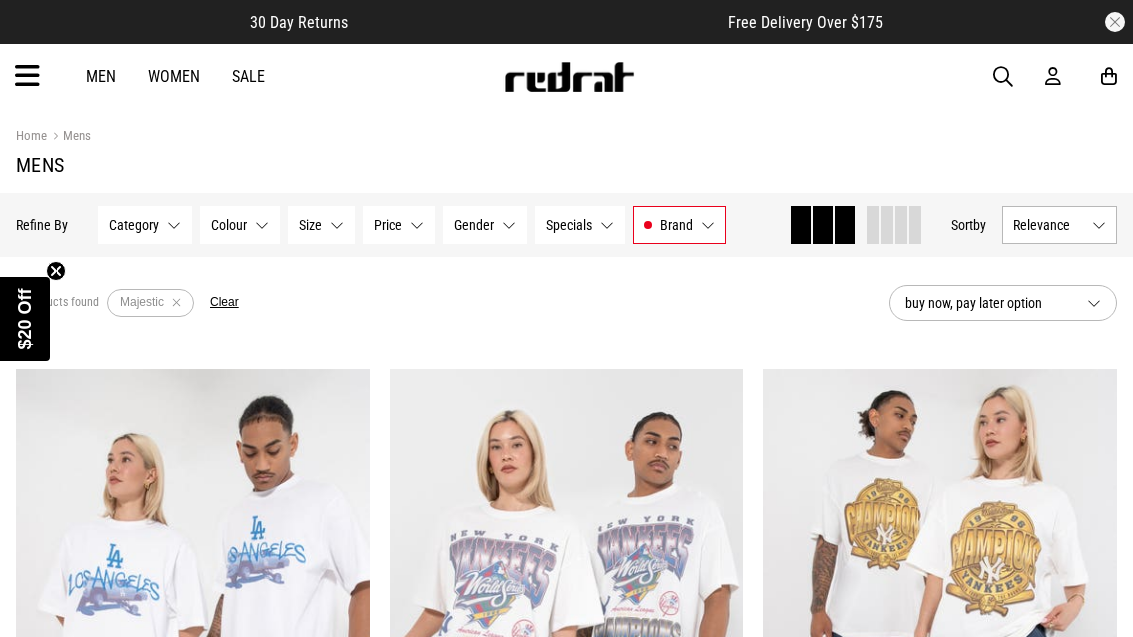click on "Clear" at bounding box center [224, 303] 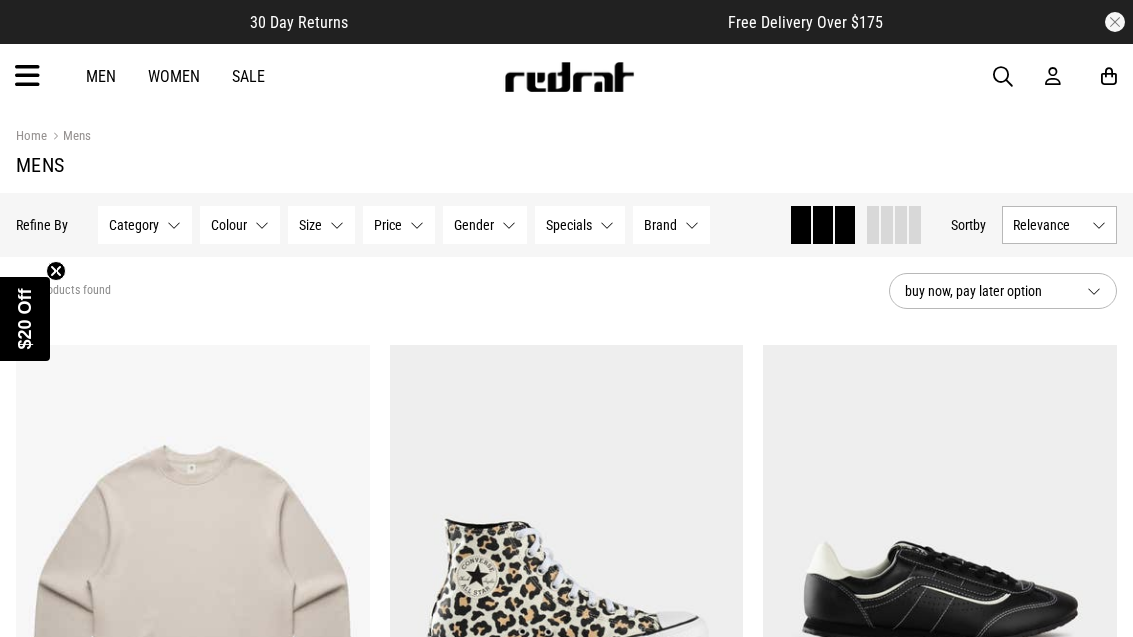 click on "Brand  None selected" at bounding box center [671, 225] 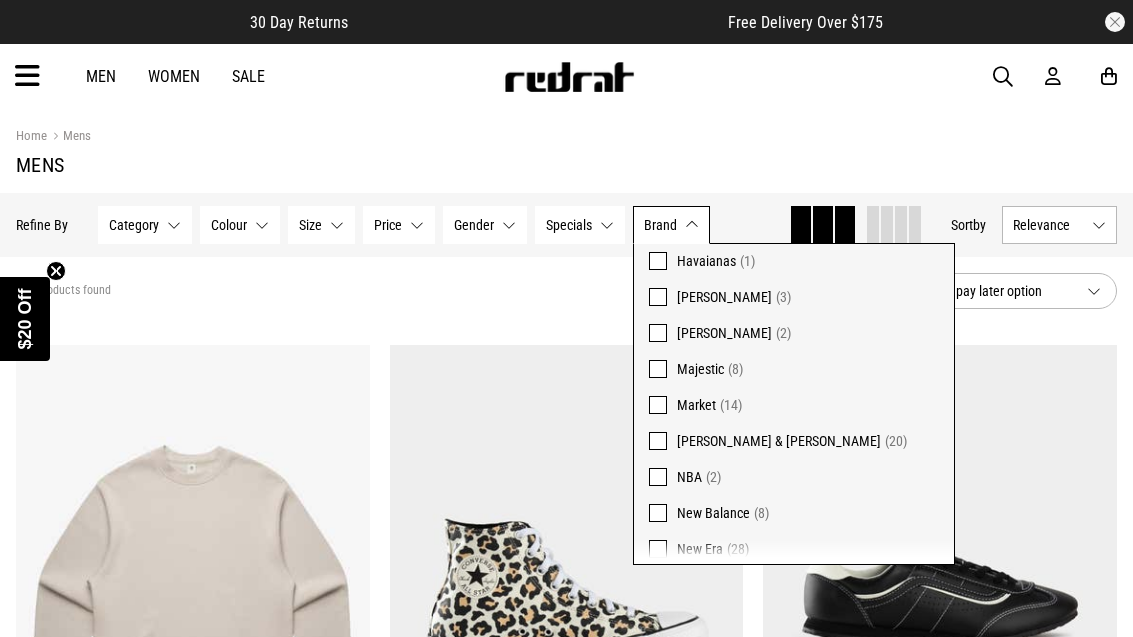 scroll, scrollTop: 394, scrollLeft: 0, axis: vertical 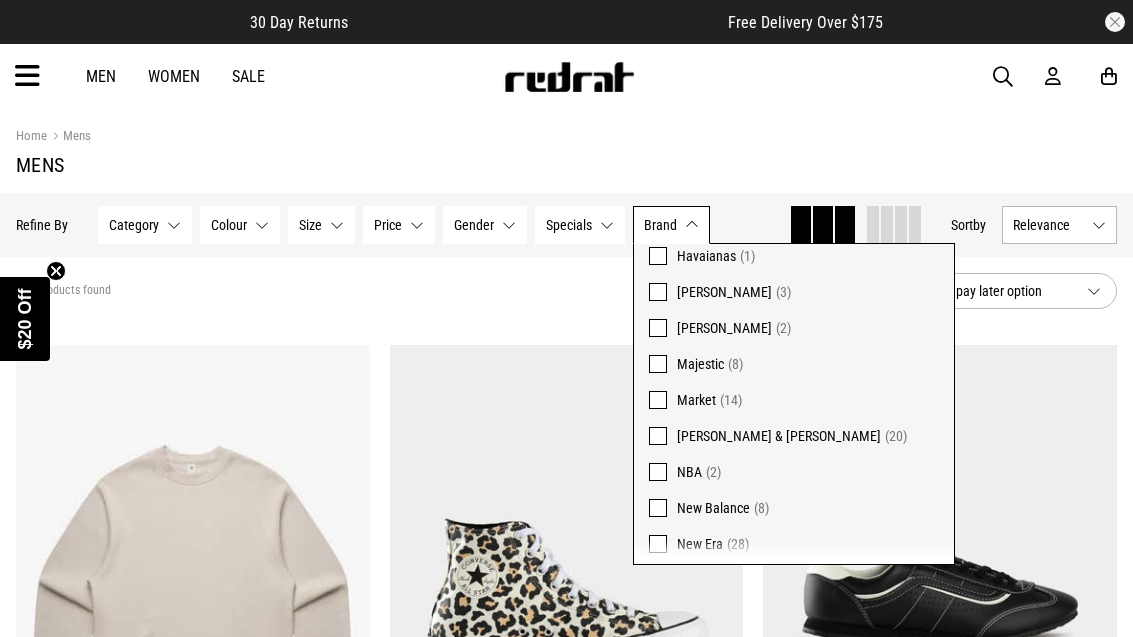 click on "Mitchell & Ness (20)" at bounding box center (794, 436) 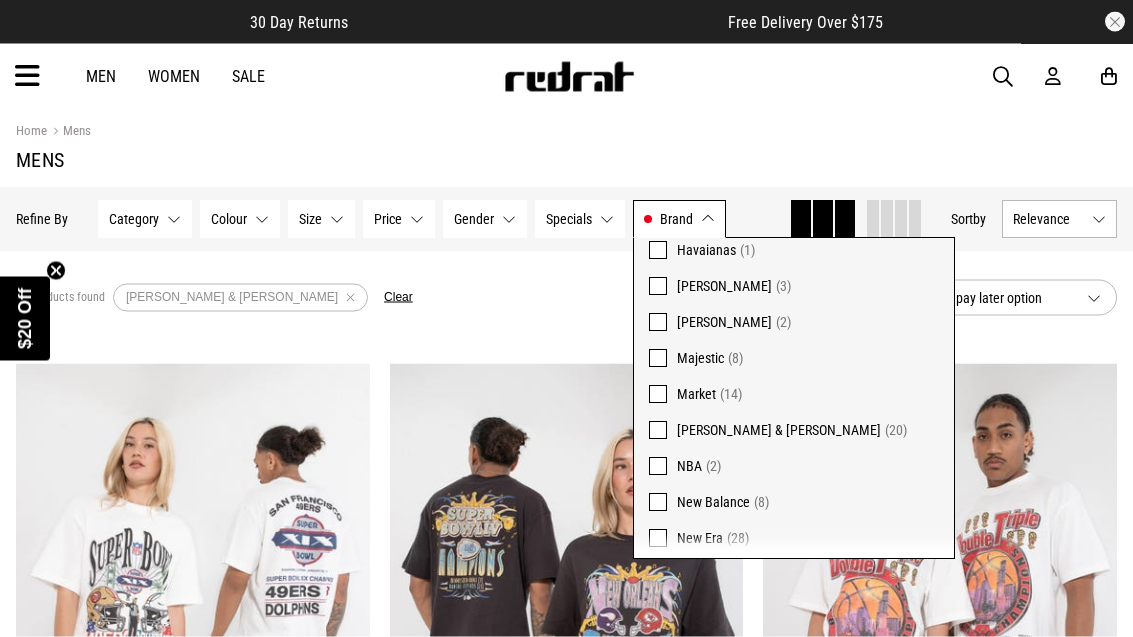 scroll, scrollTop: 5, scrollLeft: 0, axis: vertical 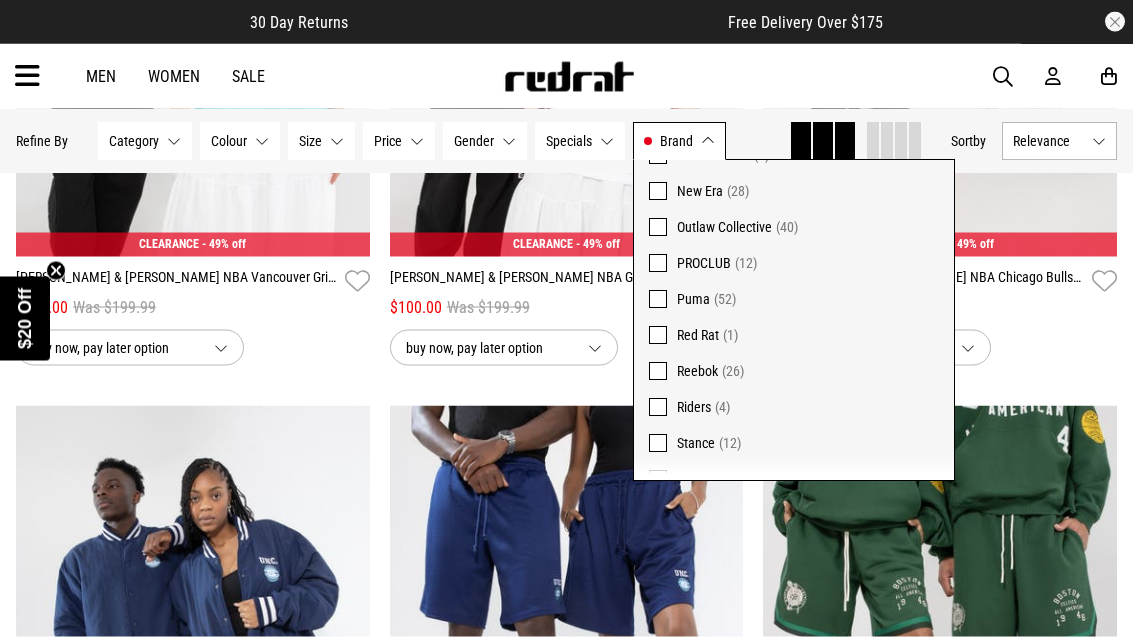 click on "buy now, pay later option" at bounding box center (940, 348) 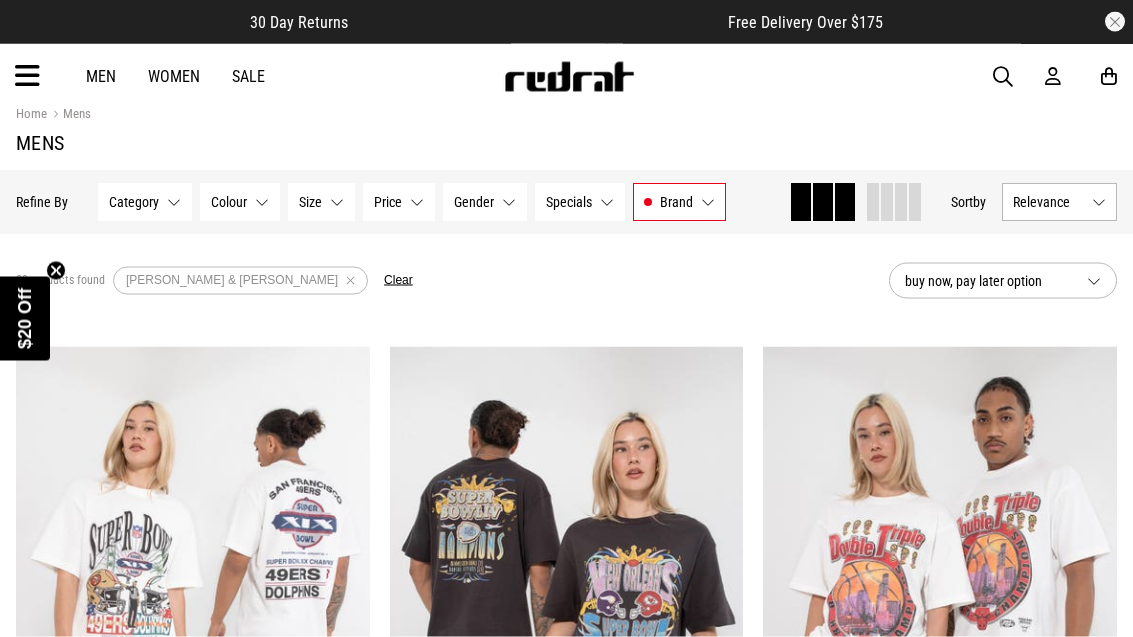 scroll, scrollTop: 0, scrollLeft: 0, axis: both 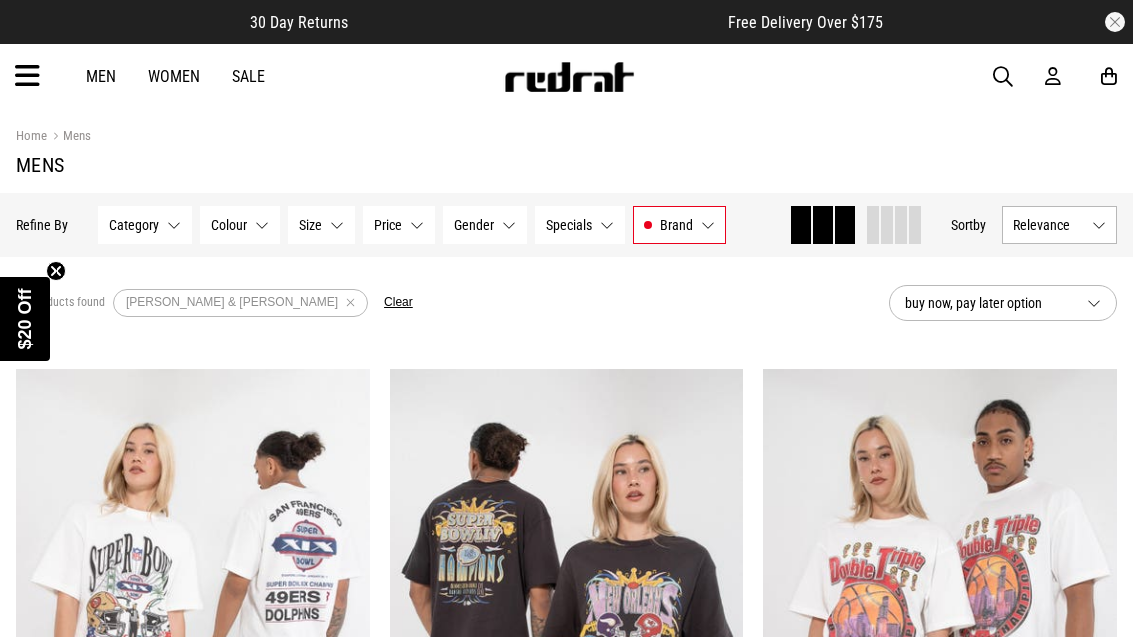 click on "Brand  Mitchell & Ness" at bounding box center (679, 225) 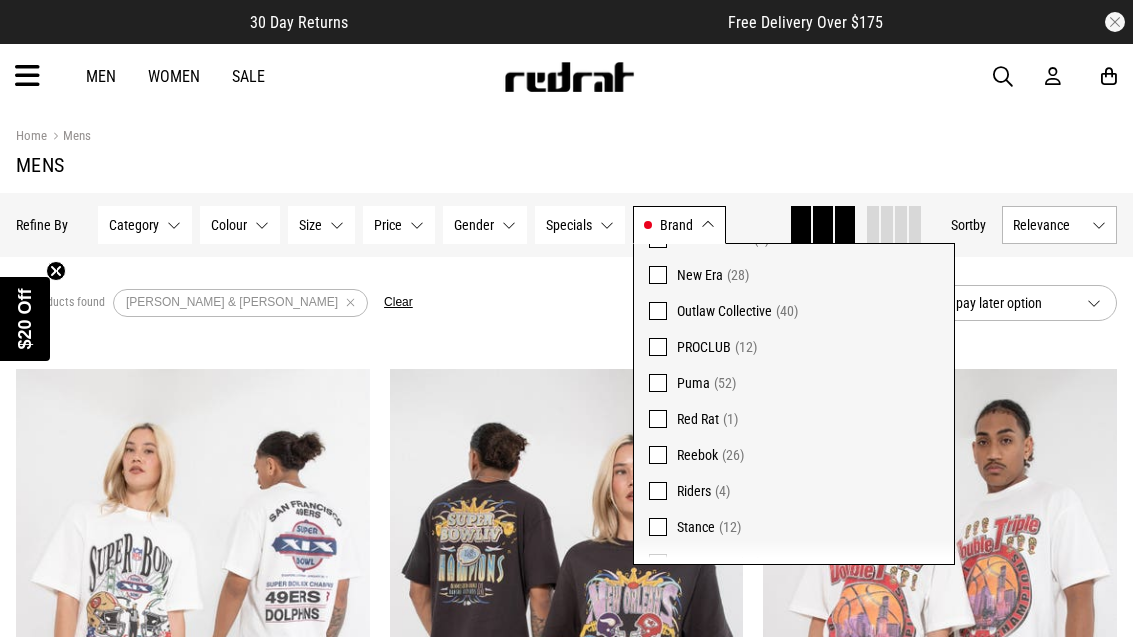 click on "Clear" at bounding box center [398, 303] 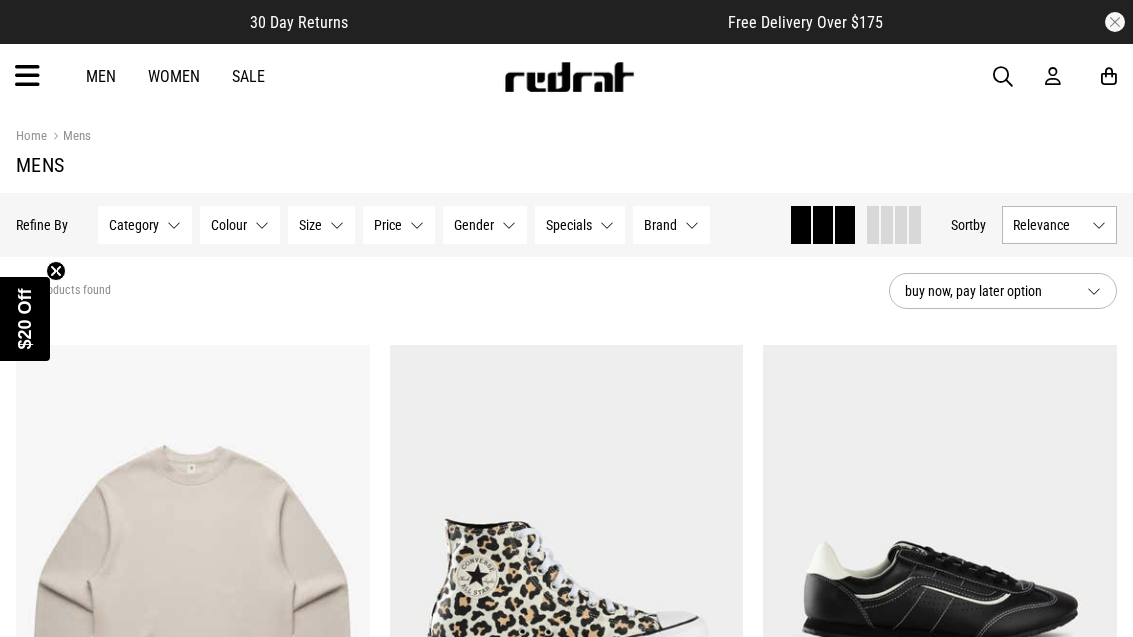 click on "Brand  None selected" at bounding box center (671, 225) 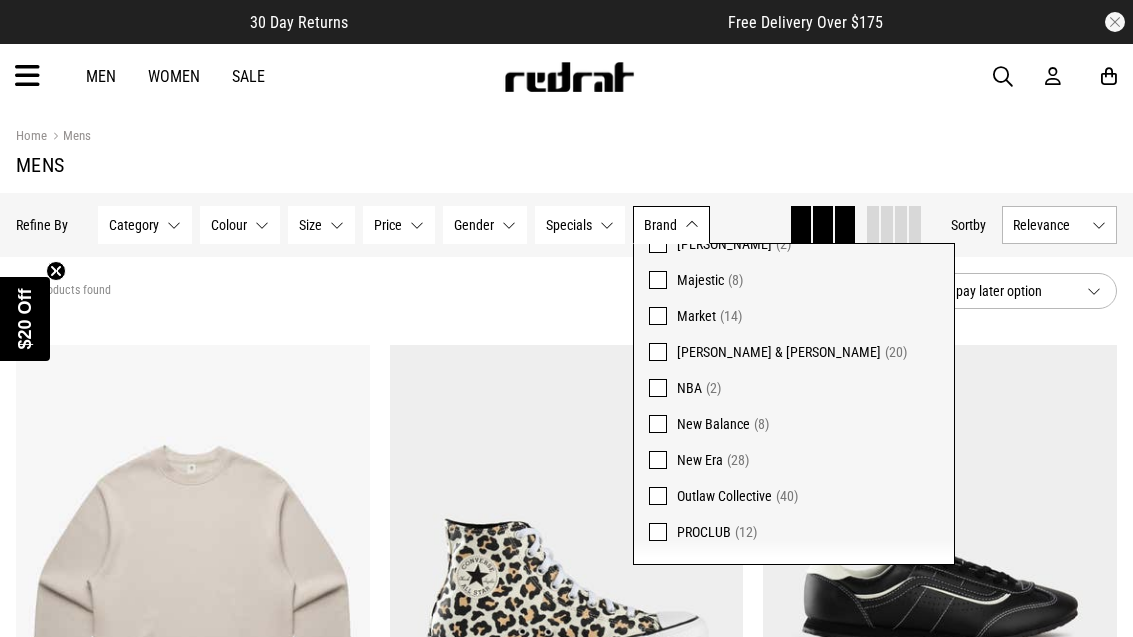 scroll, scrollTop: 417, scrollLeft: 0, axis: vertical 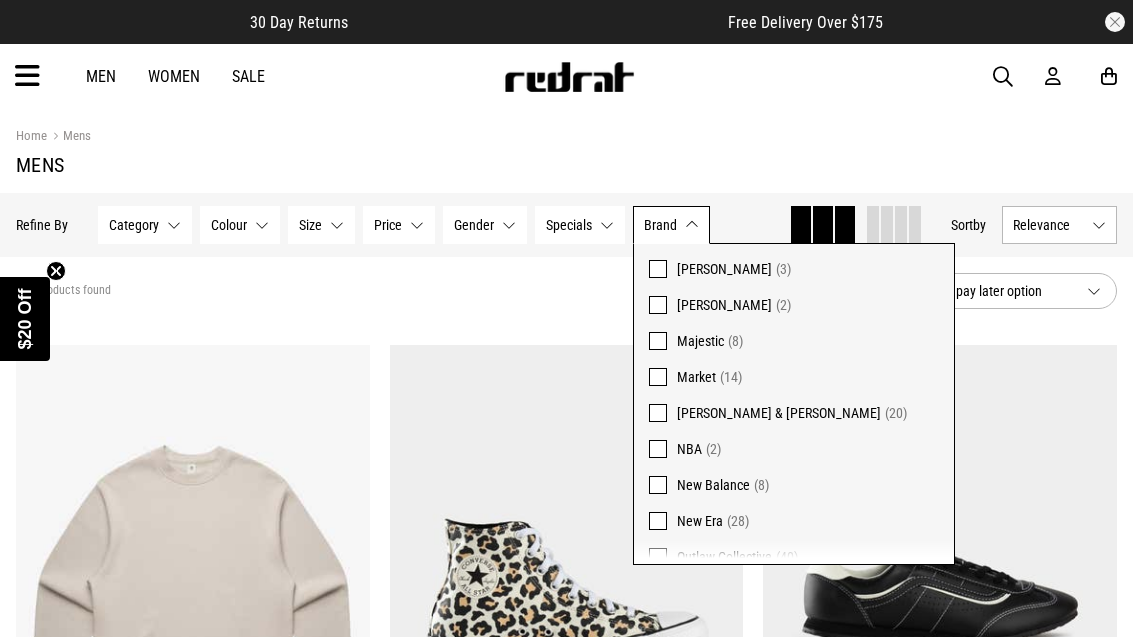 click at bounding box center [658, 269] 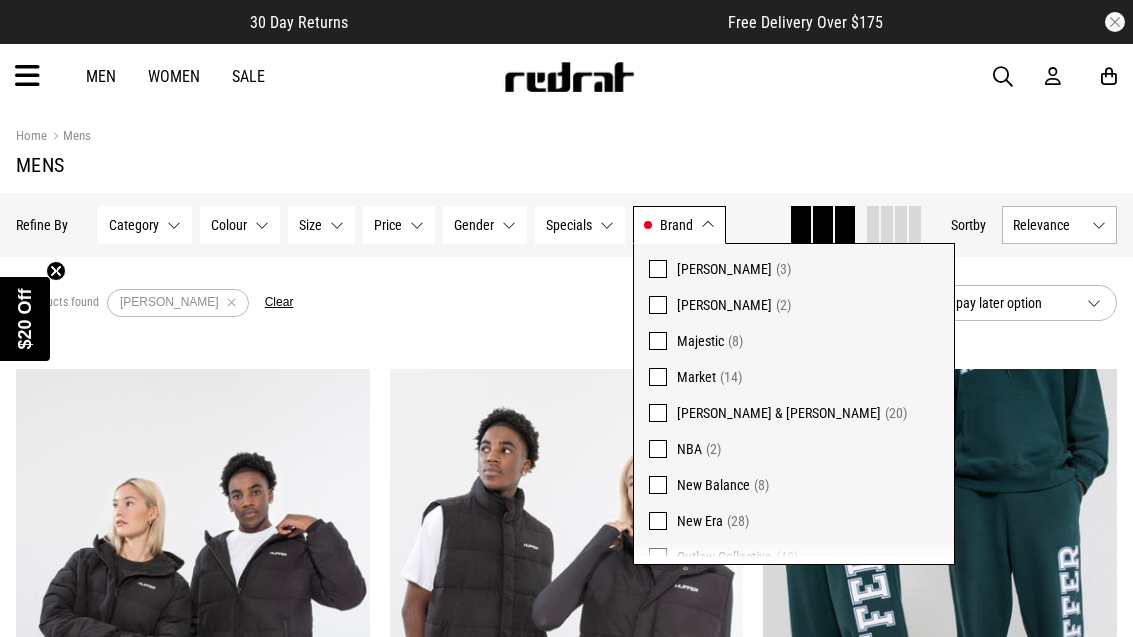 click at bounding box center [658, 269] 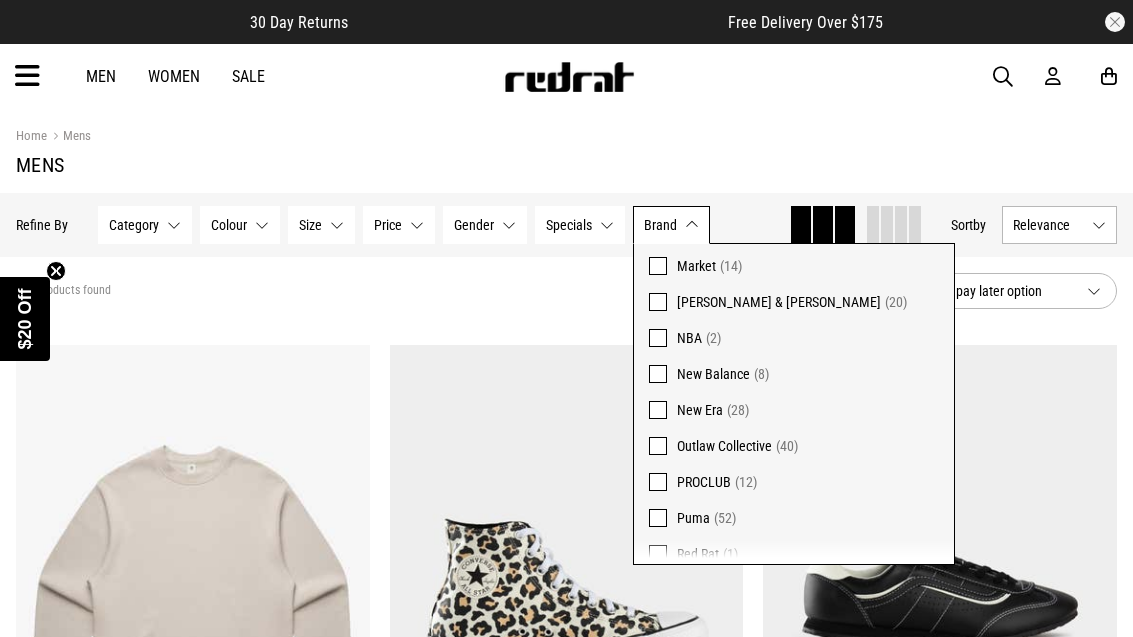 scroll, scrollTop: 537, scrollLeft: 0, axis: vertical 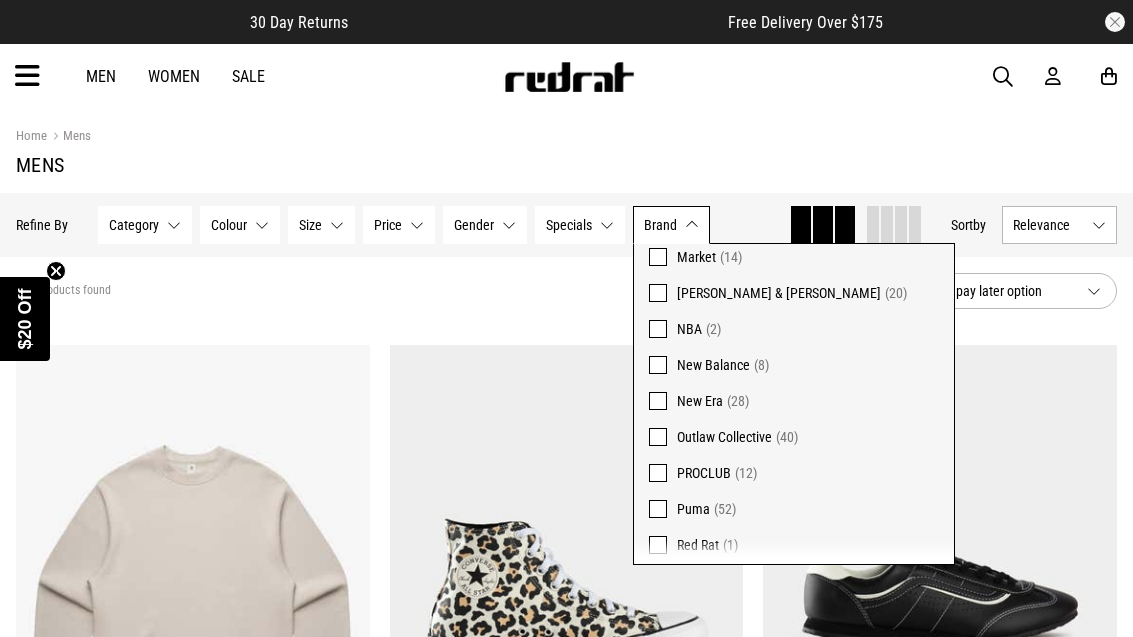 click at bounding box center [658, 401] 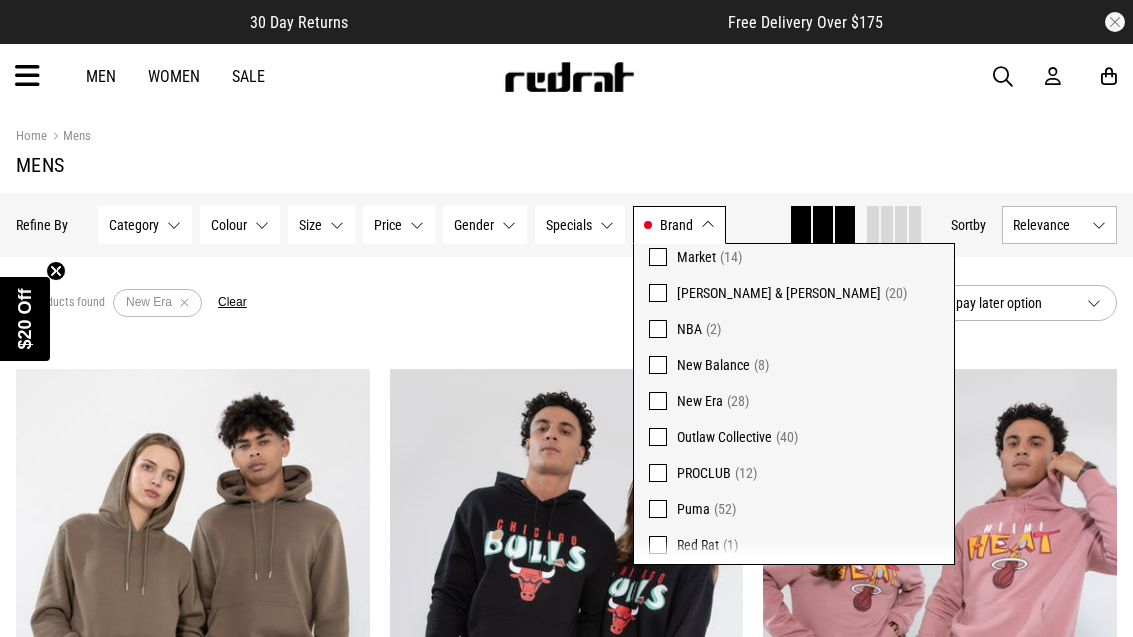 click on "Mens" at bounding box center (566, 165) 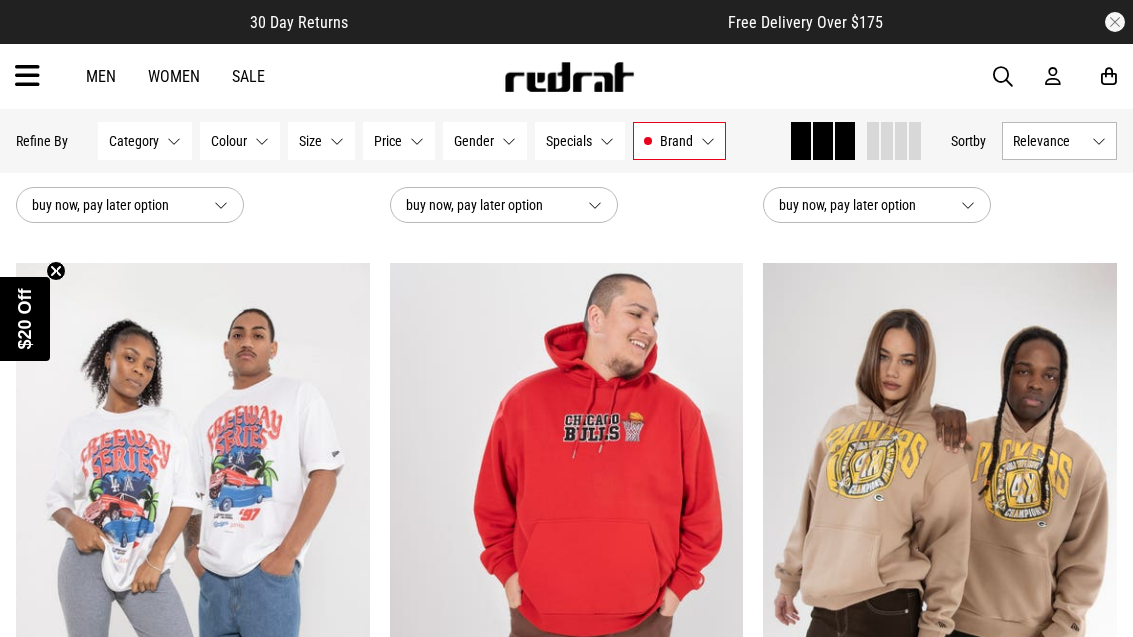 scroll, scrollTop: 2683, scrollLeft: 0, axis: vertical 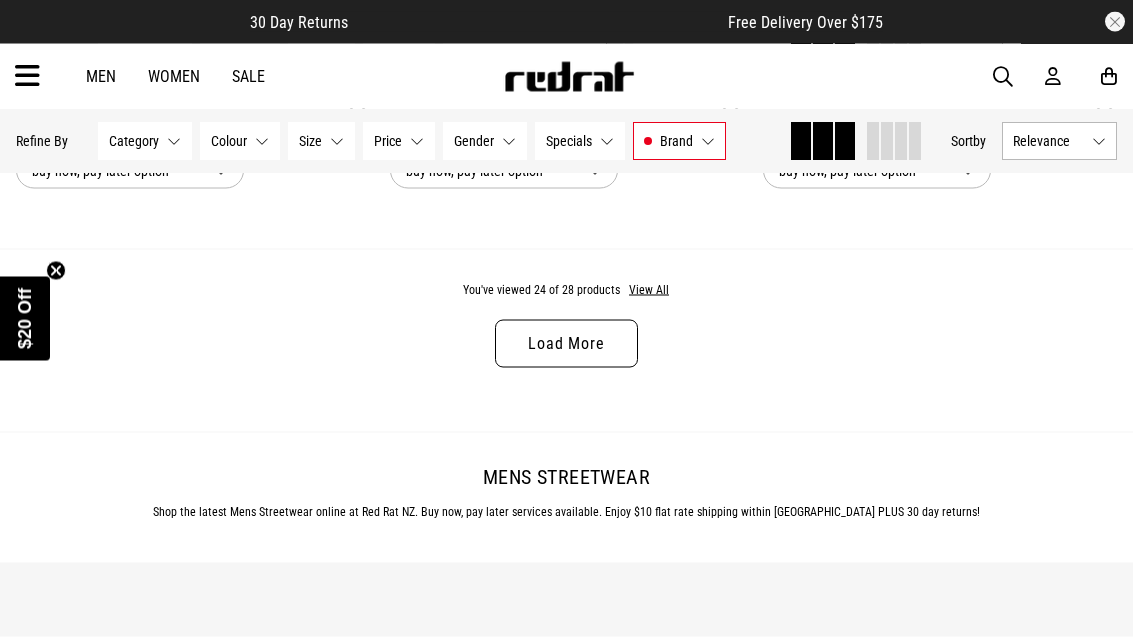click on "Load More" at bounding box center (566, 344) 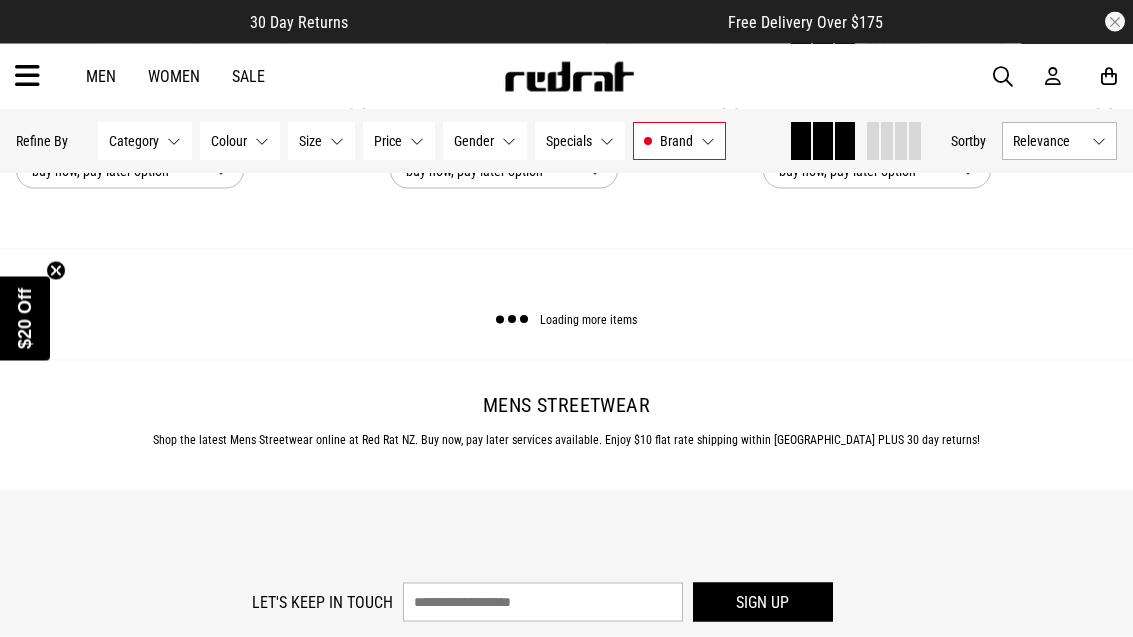 scroll, scrollTop: 5294, scrollLeft: 0, axis: vertical 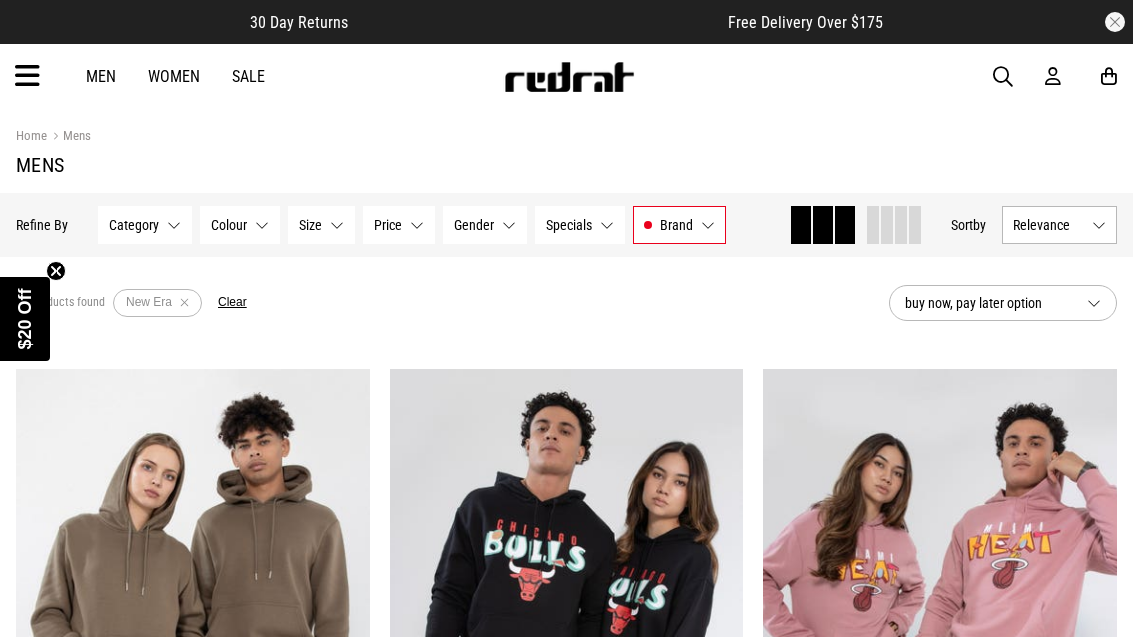 click on "Brand  New Era" at bounding box center [679, 225] 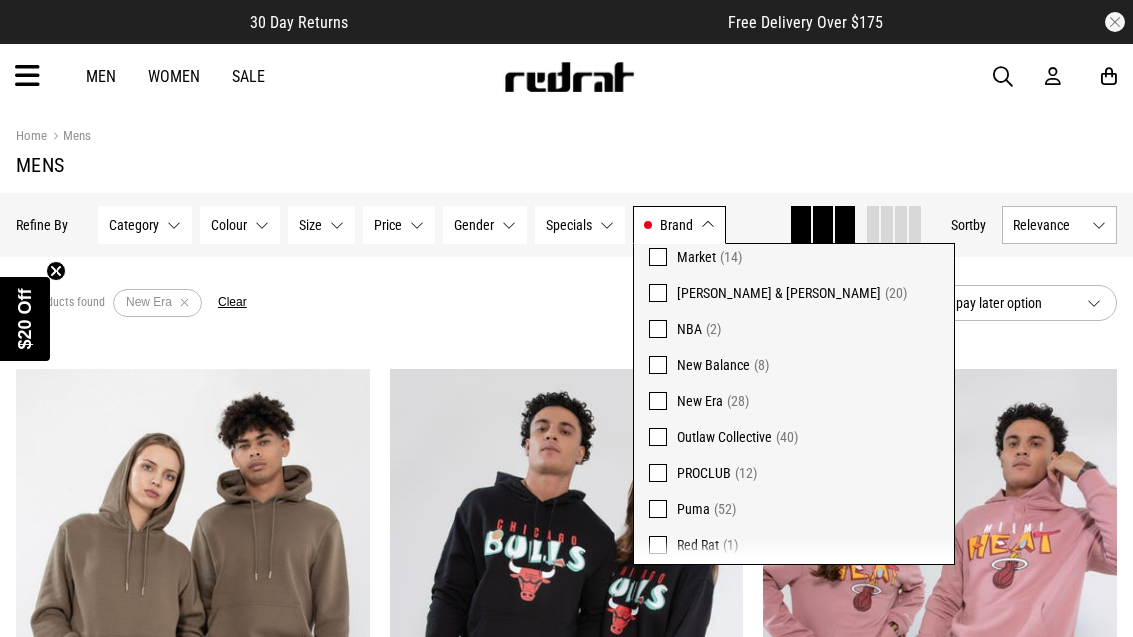 click at bounding box center [658, 401] 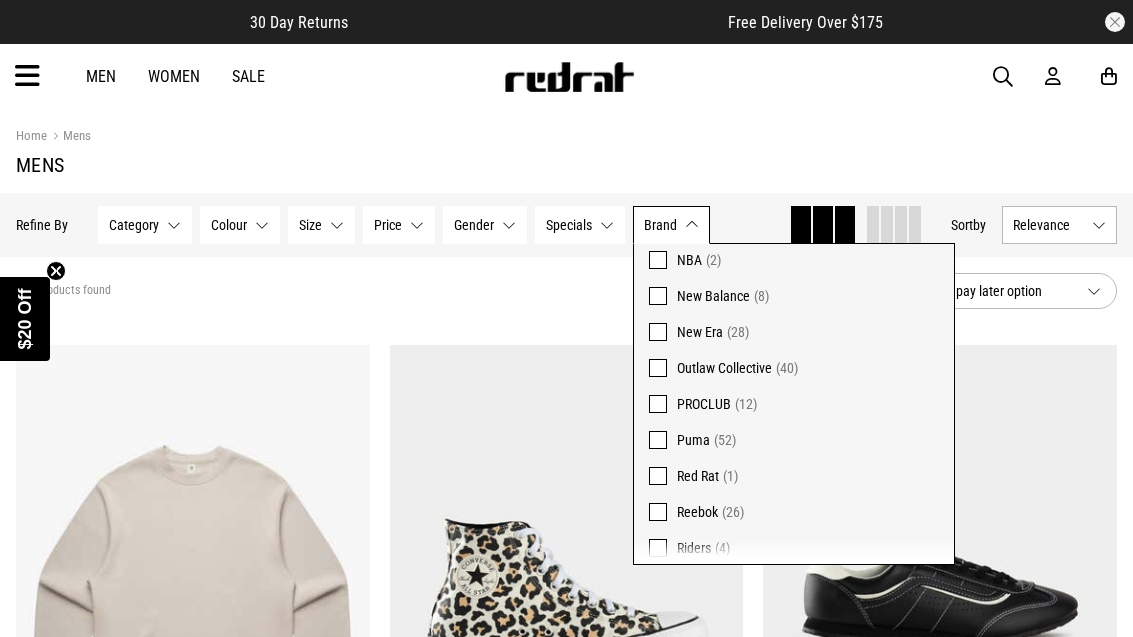 scroll, scrollTop: 654, scrollLeft: 0, axis: vertical 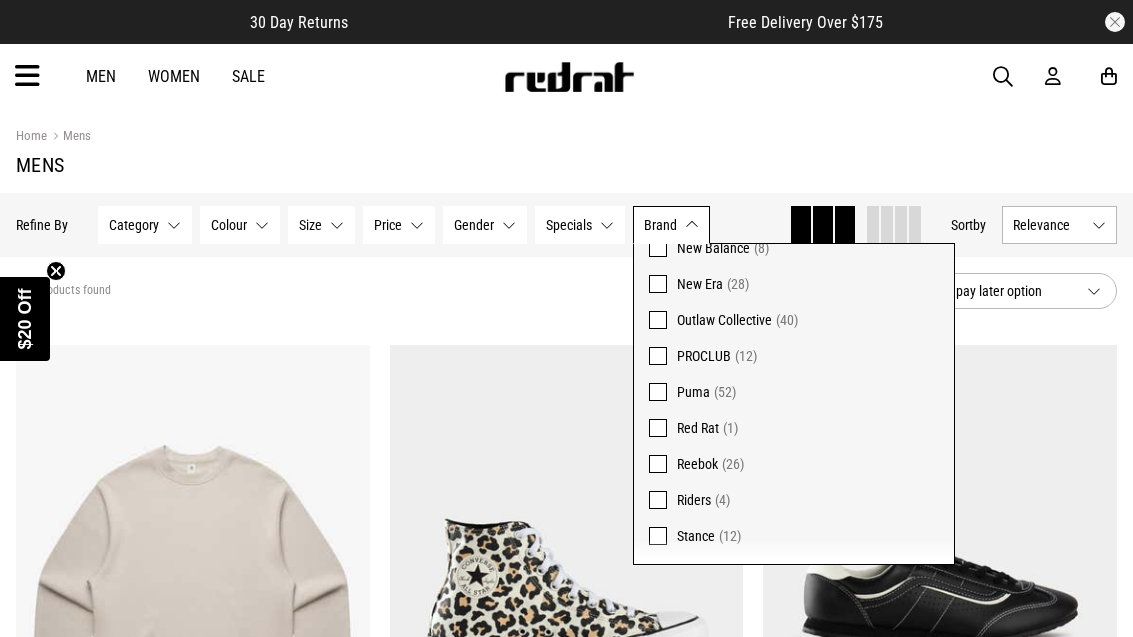 click at bounding box center (658, 428) 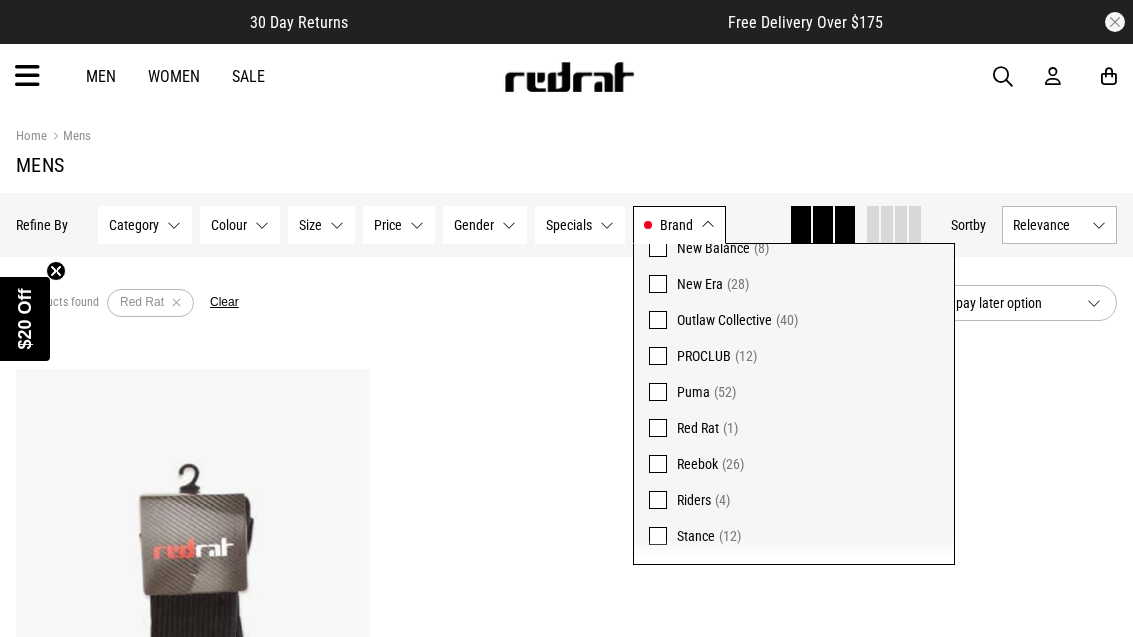 click at bounding box center (658, 428) 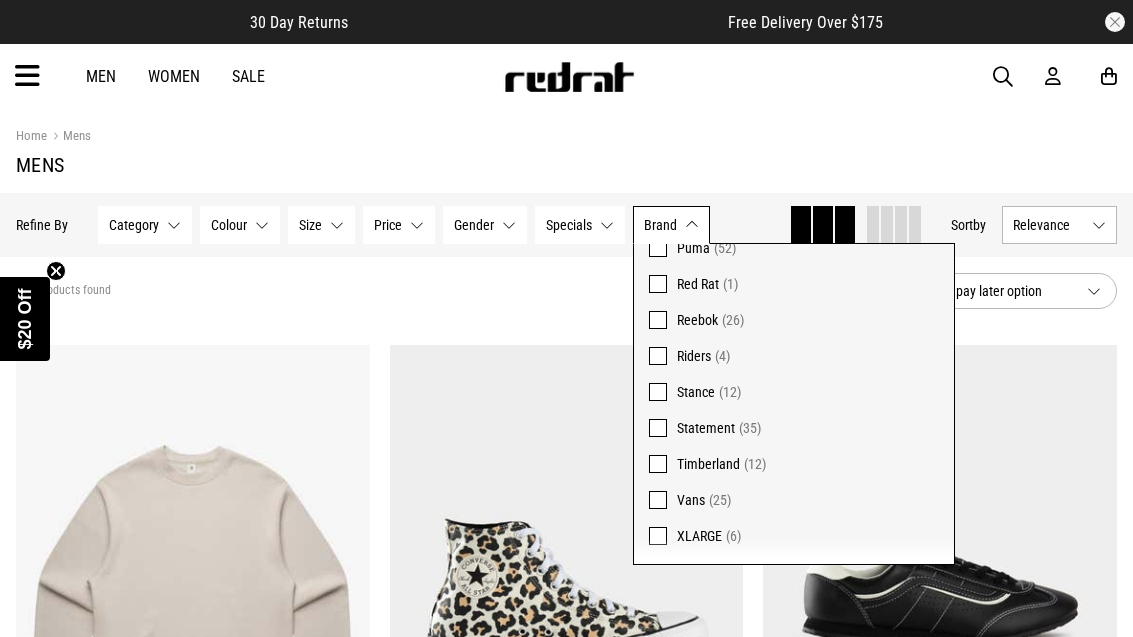 scroll, scrollTop: 797, scrollLeft: 0, axis: vertical 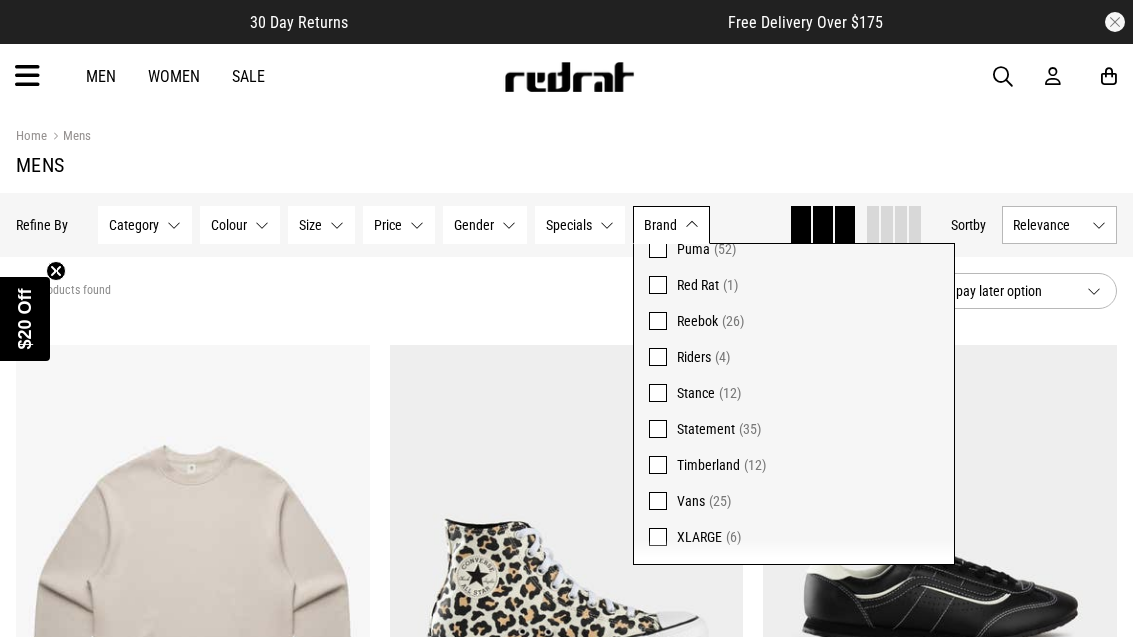 click on "Men" at bounding box center (101, 76) 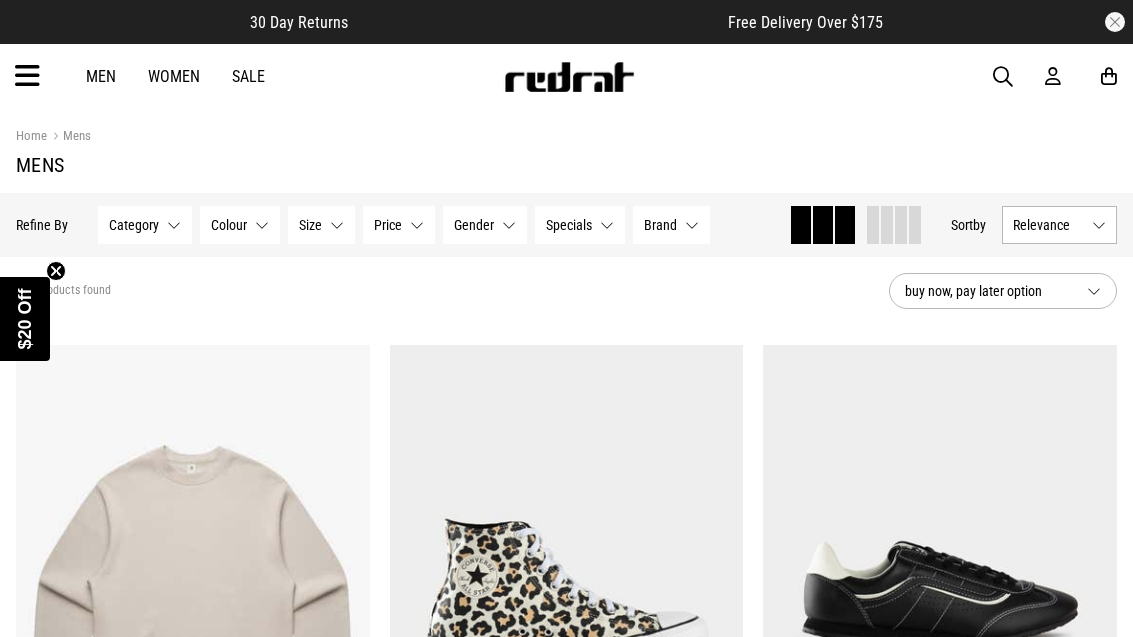 scroll, scrollTop: 0, scrollLeft: 0, axis: both 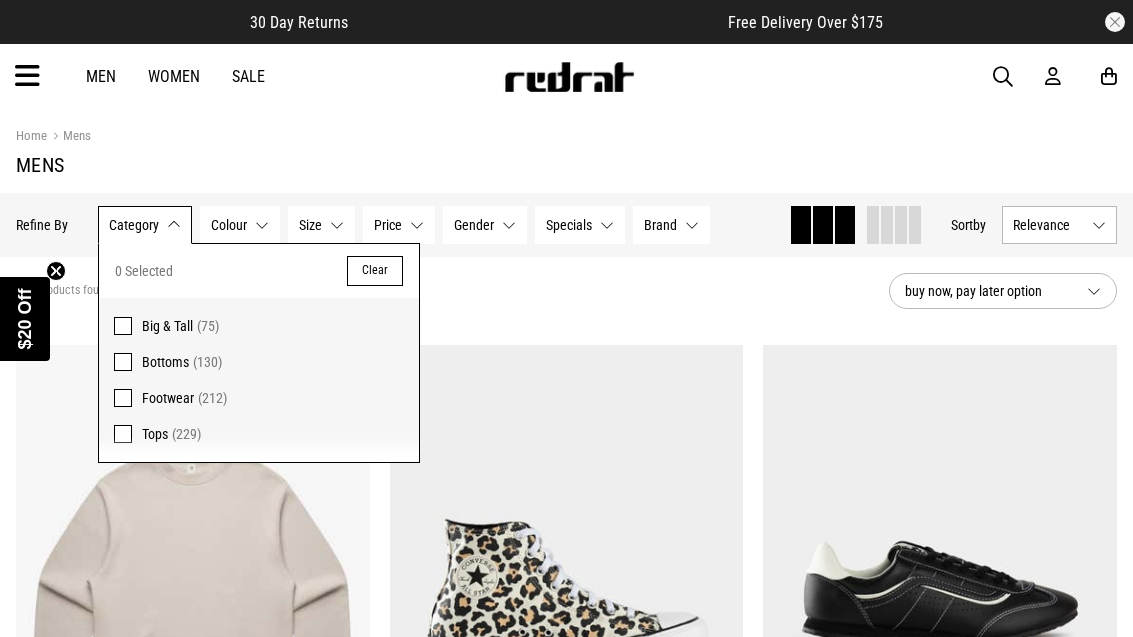 click at bounding box center [27, 76] 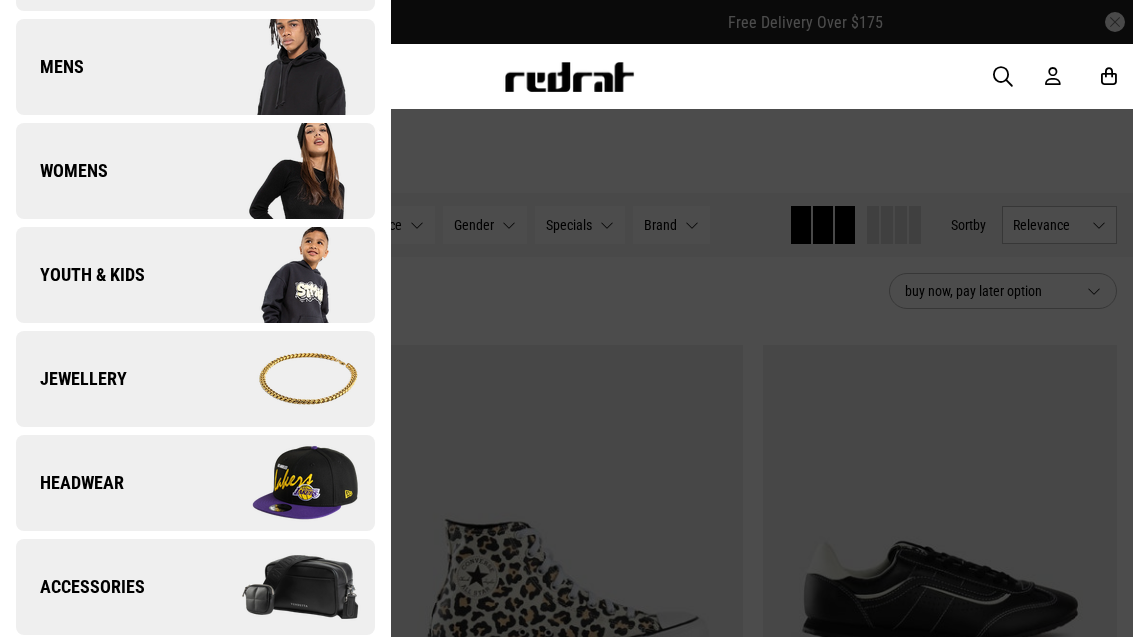 scroll, scrollTop: 320, scrollLeft: 0, axis: vertical 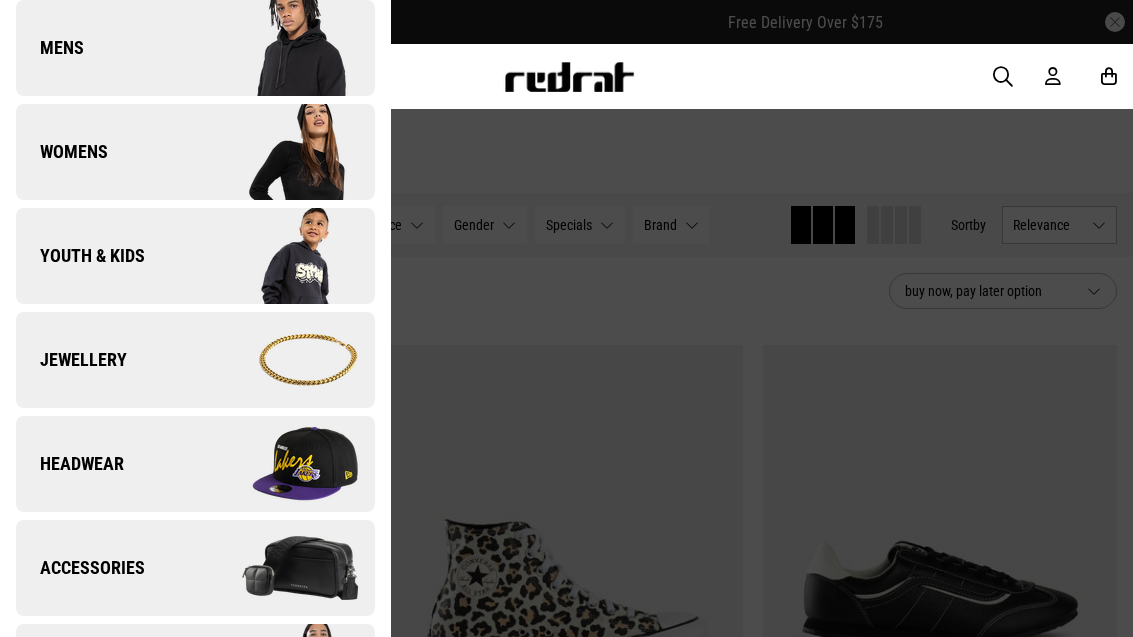 click at bounding box center (284, 360) 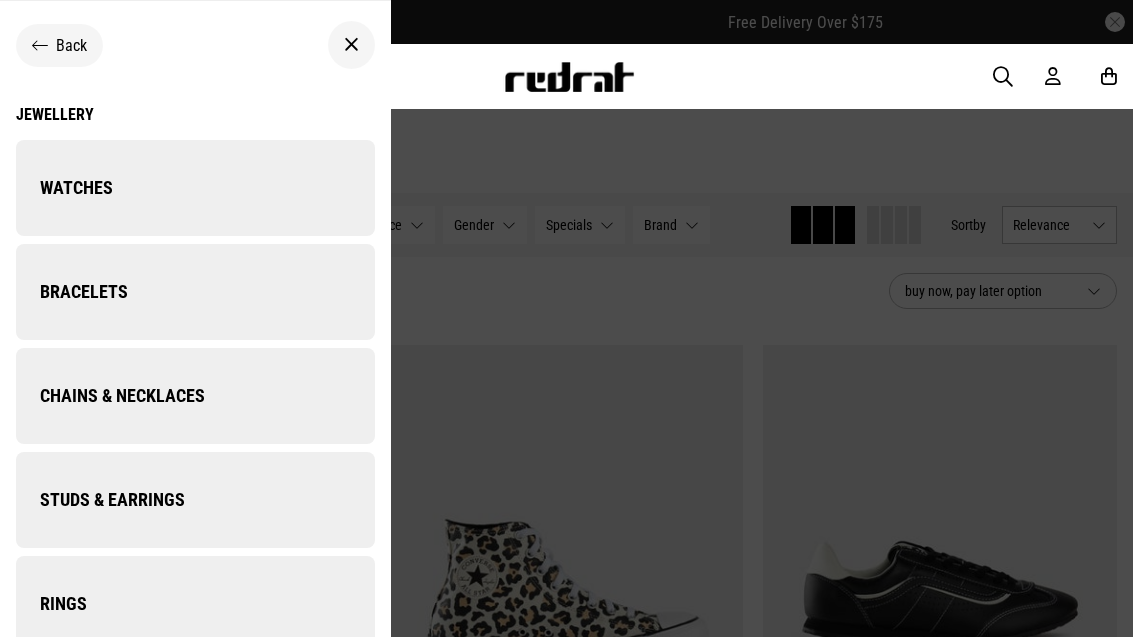 click on "Watches" at bounding box center (195, 188) 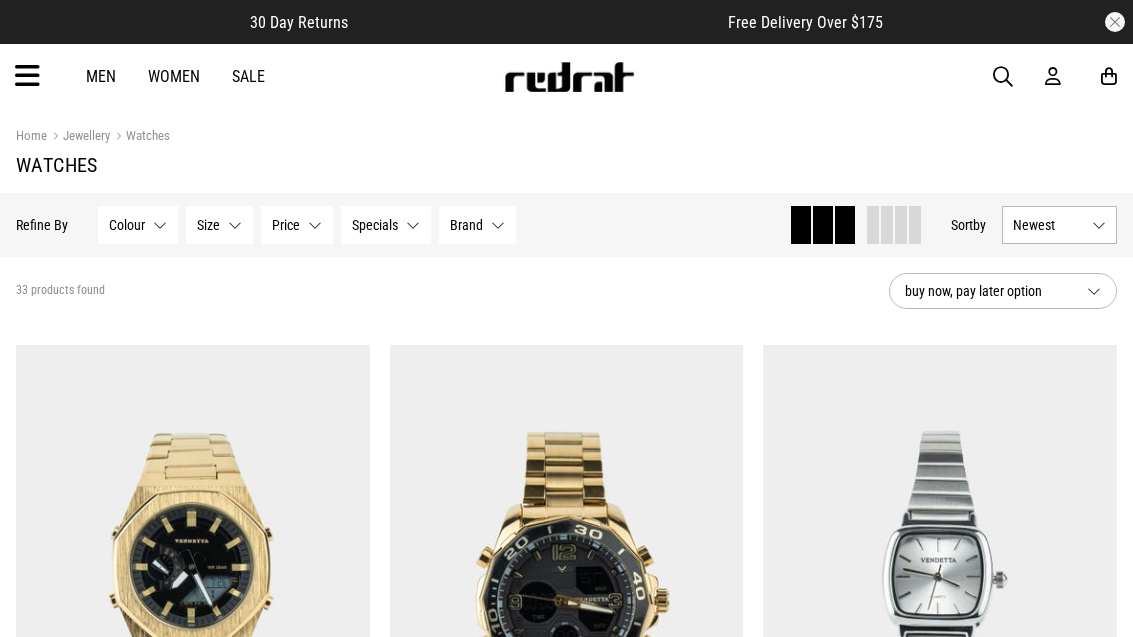 scroll, scrollTop: 0, scrollLeft: 0, axis: both 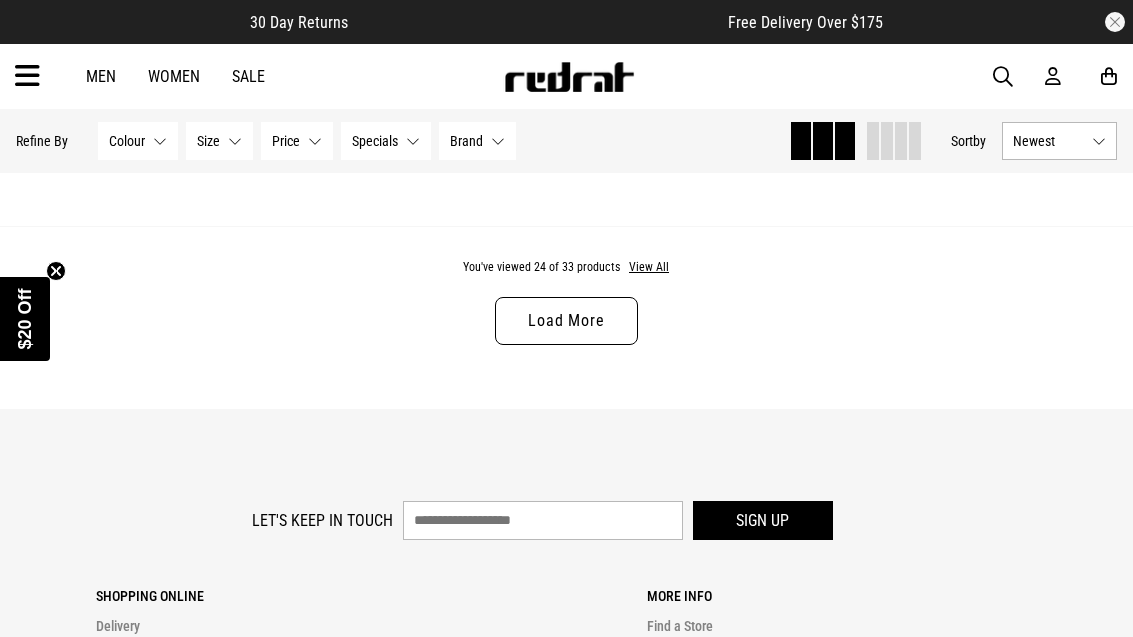 click on "Load More" at bounding box center [566, 321] 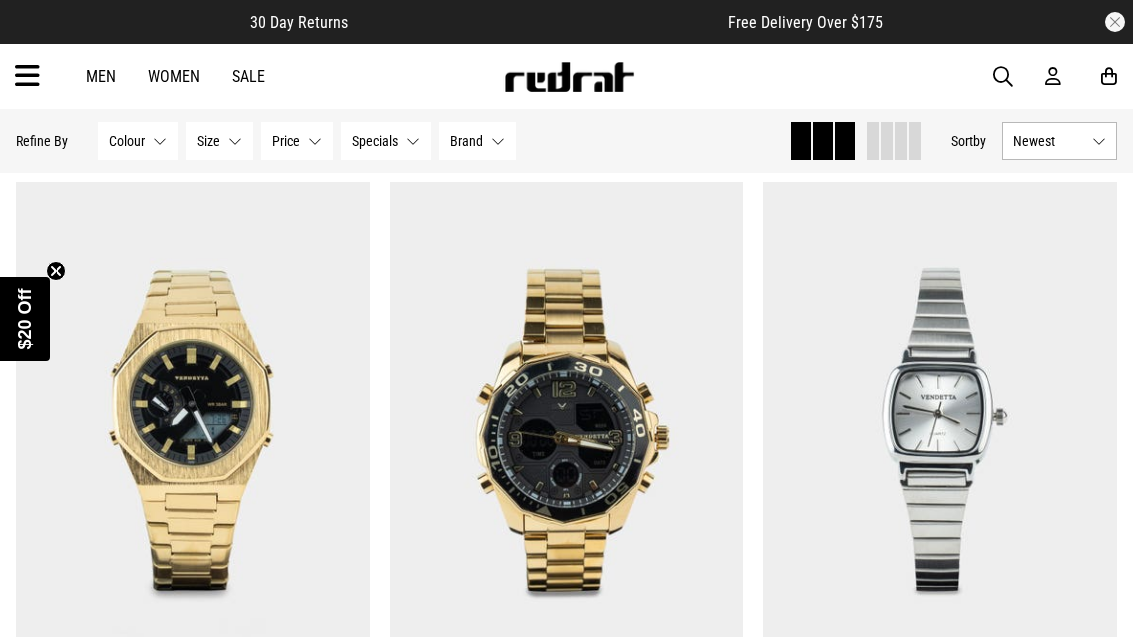 scroll, scrollTop: 0, scrollLeft: 0, axis: both 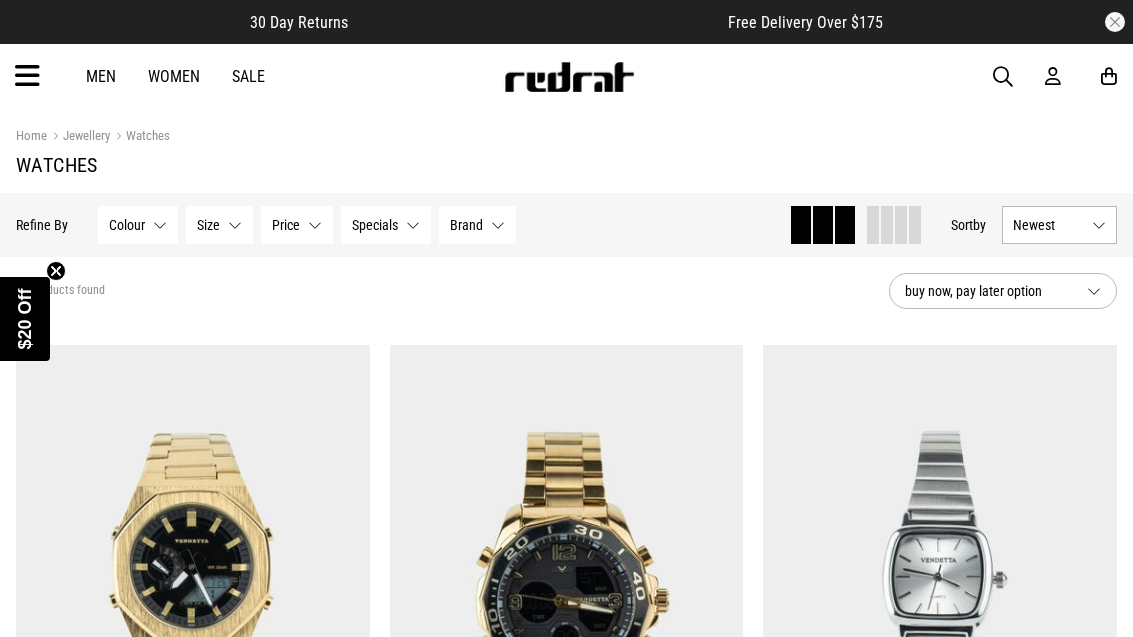click on "Men   Women   Sale     Sign in     New       Back         Footwear       Back         Mens       Back         Womens       Back         Youth & Kids       Back         Jewellery       Back         Headwear       Back         Accessories       Back         Deals       Back         Sale   UP TO 60% OFF
Shop by Brand
adidas
Converse
New Era
See all brands     Gift Cards   Find a Store   Delivery   Returns & Exchanges   FAQ   Contact Us
Payment Options Only at Red Rat
Let's keep in touch
Back
My Account     Apply for Splitpay online, an interest free payment option that spreads the cost of your purchase over 4 or 8 payments.   Learn More     Apply for EZPay online, a flexible finance option exclusive to Red Rat that allows you to pay over time.   Learn More   Login   Sign up" at bounding box center [566, 76] 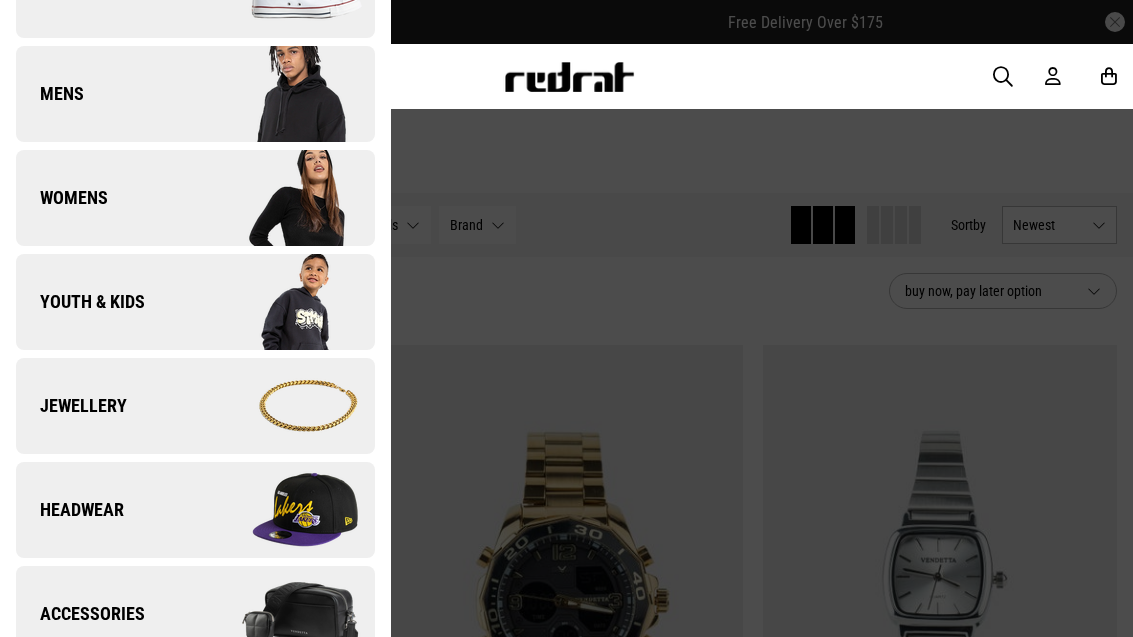 scroll, scrollTop: 296, scrollLeft: 0, axis: vertical 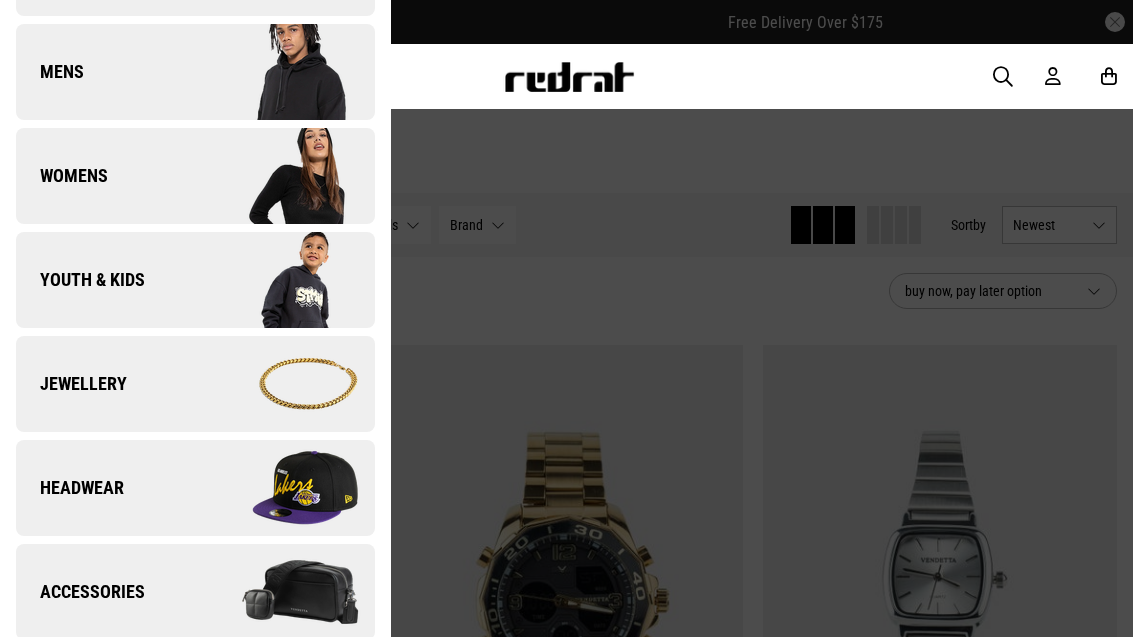click at bounding box center (284, 488) 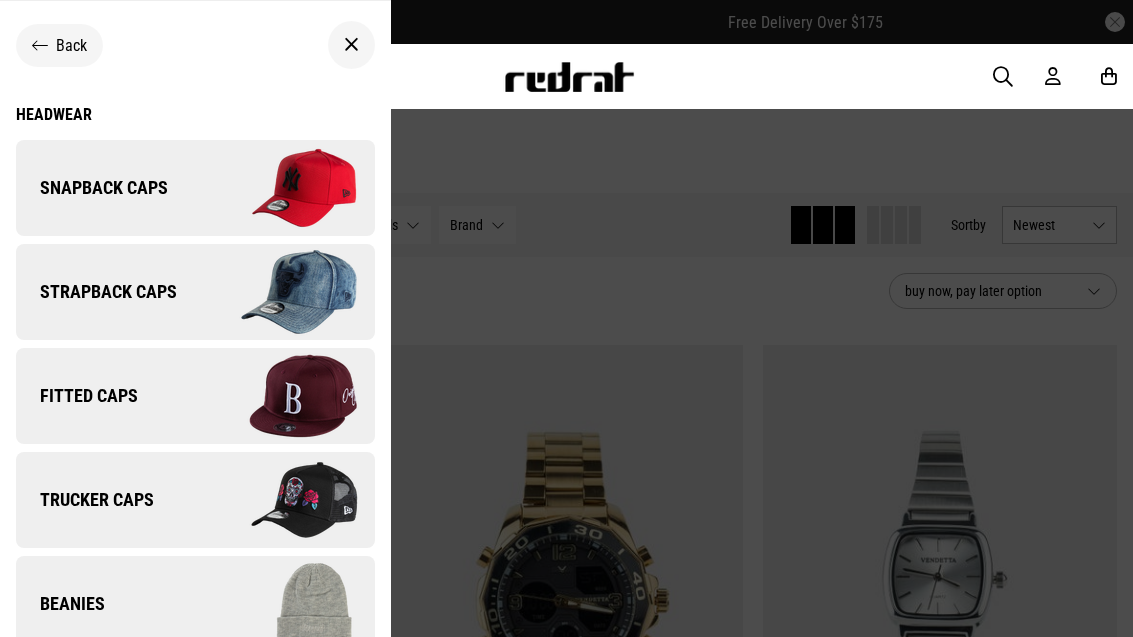 click at bounding box center [284, 188] 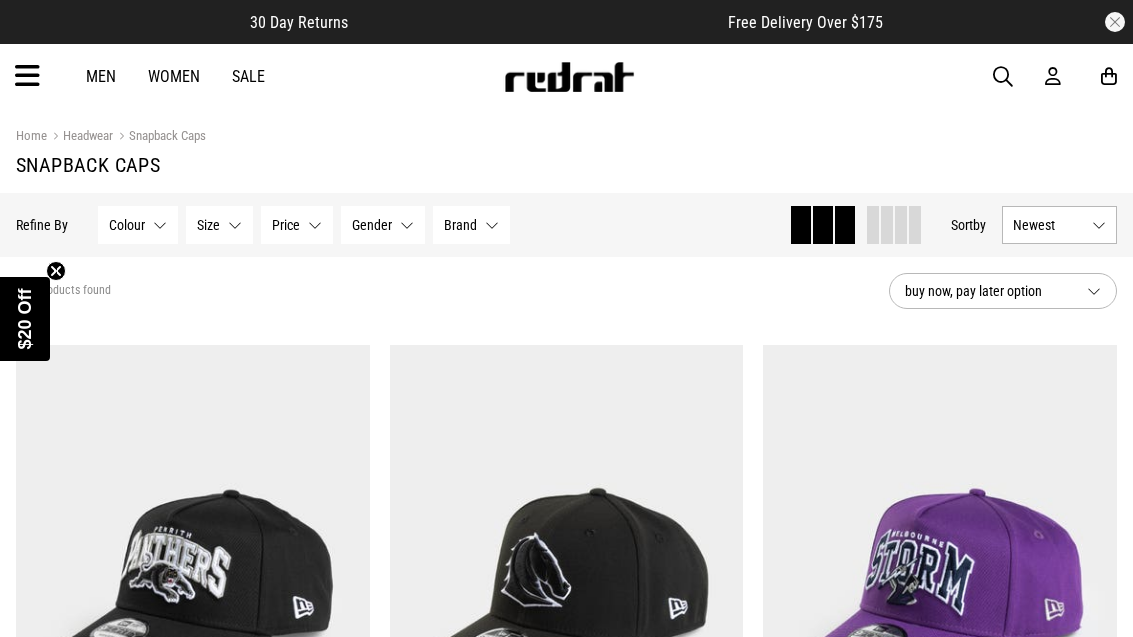scroll, scrollTop: 0, scrollLeft: 0, axis: both 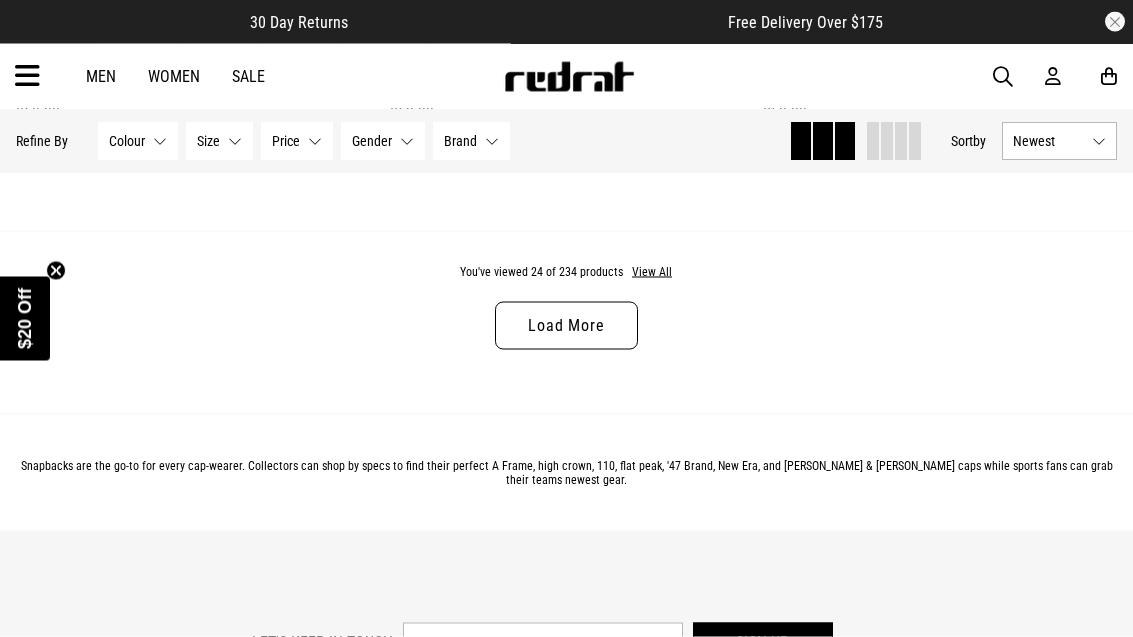 click on "Load More" at bounding box center (566, 326) 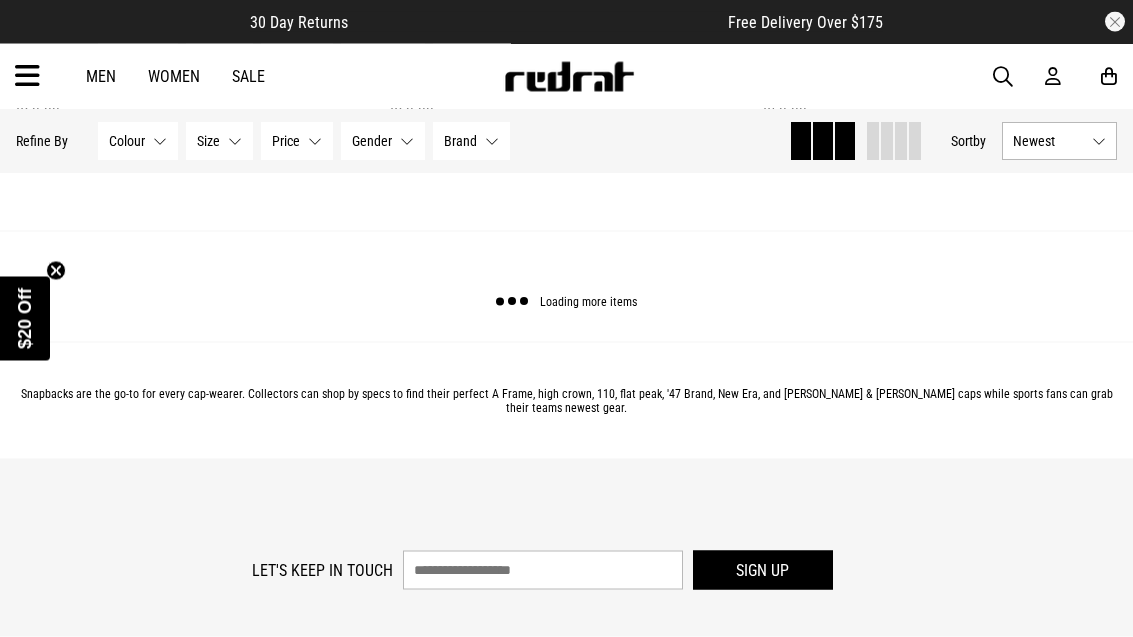 scroll, scrollTop: 5288, scrollLeft: 0, axis: vertical 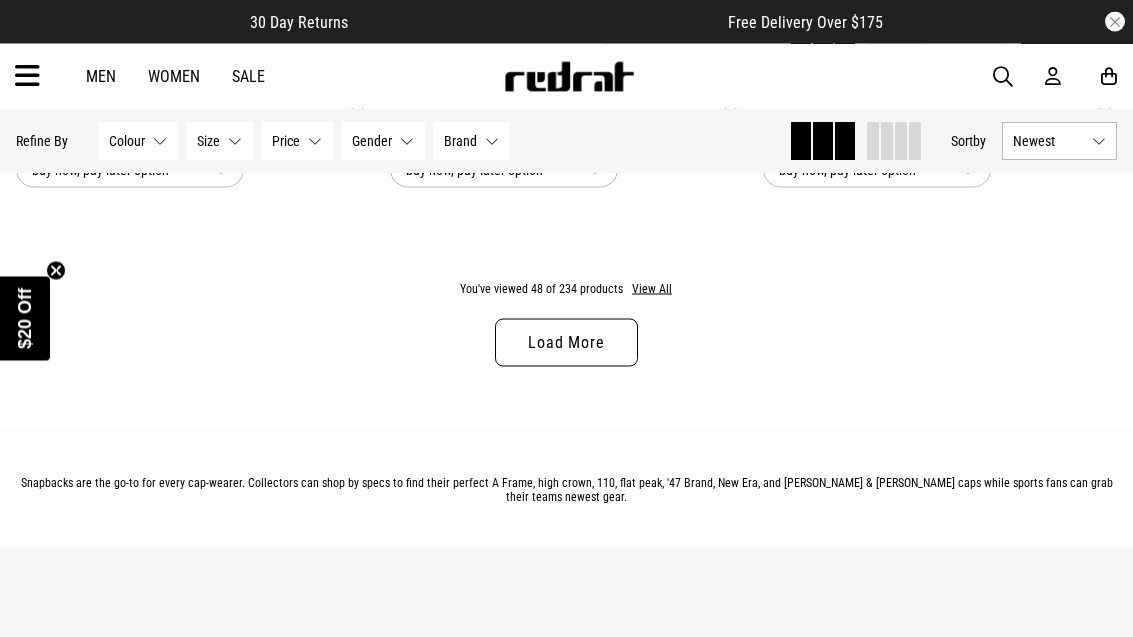 click on "Load More" at bounding box center (566, 343) 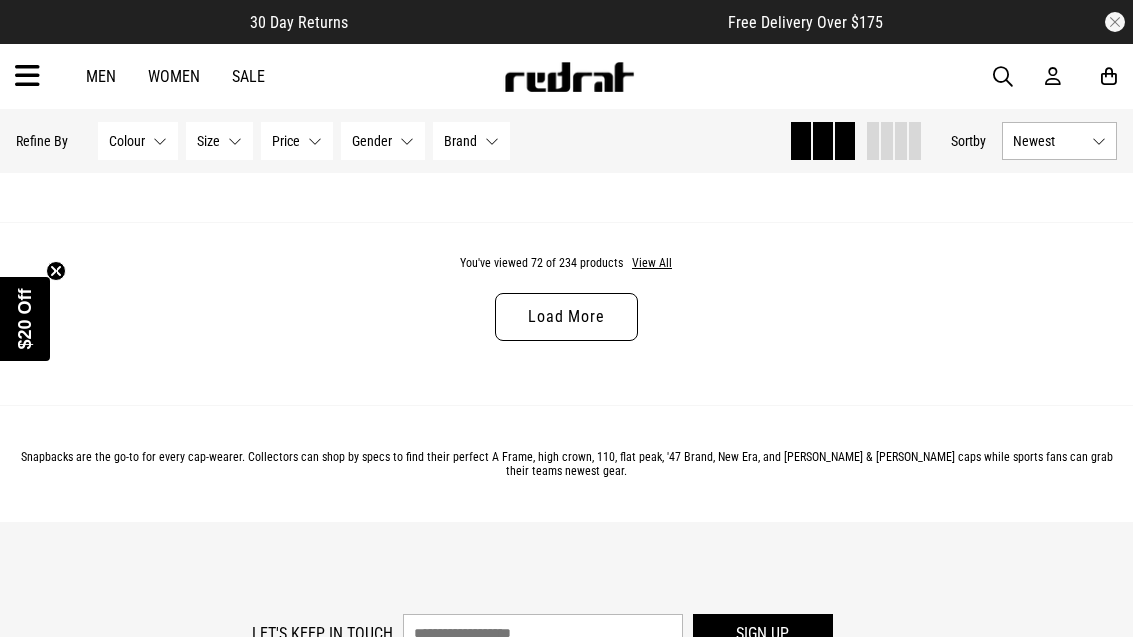 scroll, scrollTop: 15601, scrollLeft: 0, axis: vertical 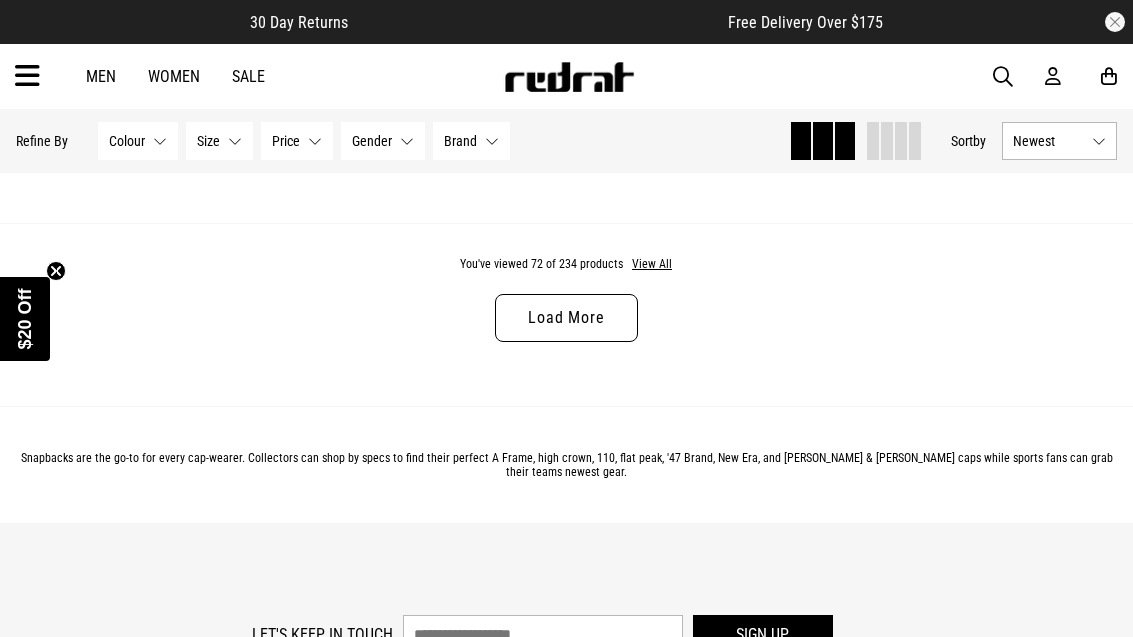 click on "Load More" at bounding box center [566, 318] 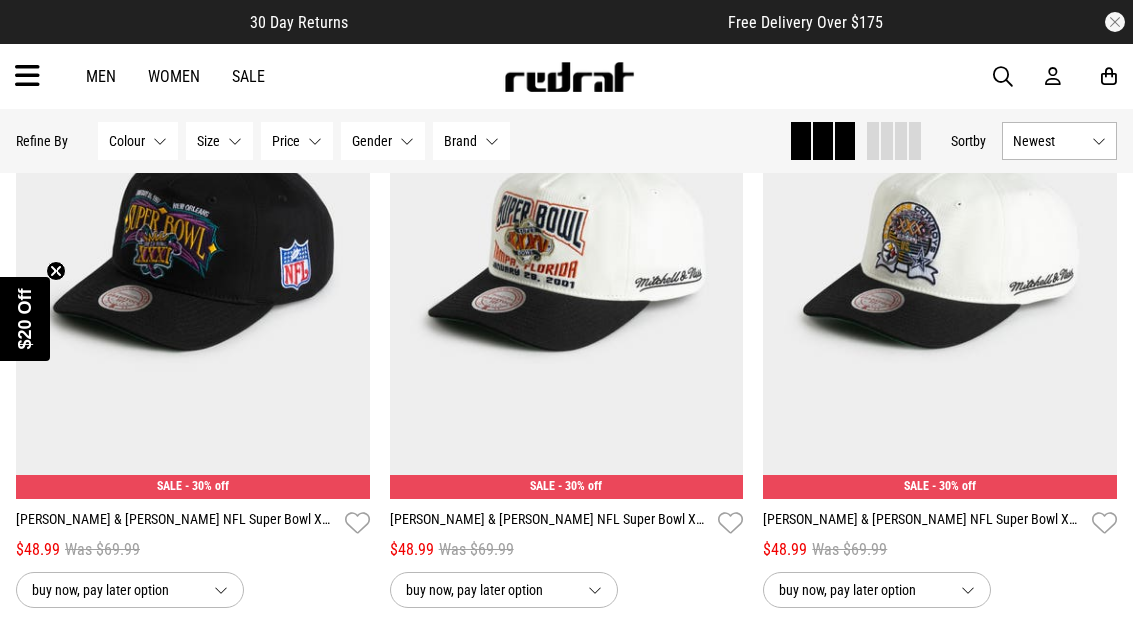 scroll, scrollTop: 19021, scrollLeft: 0, axis: vertical 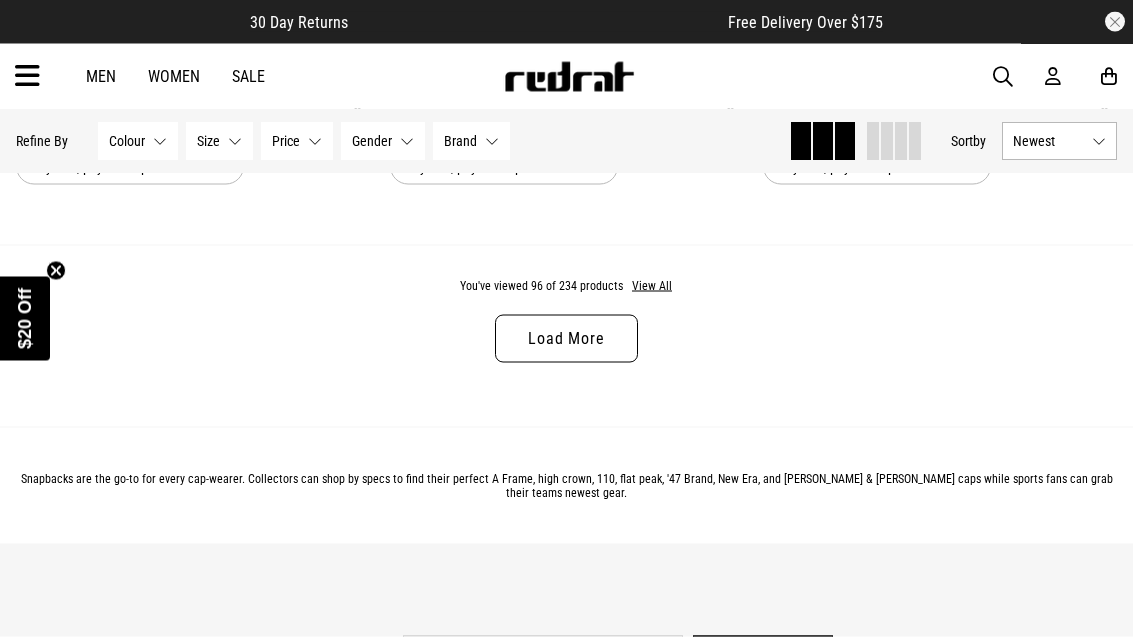 click on "Load More" at bounding box center [566, 339] 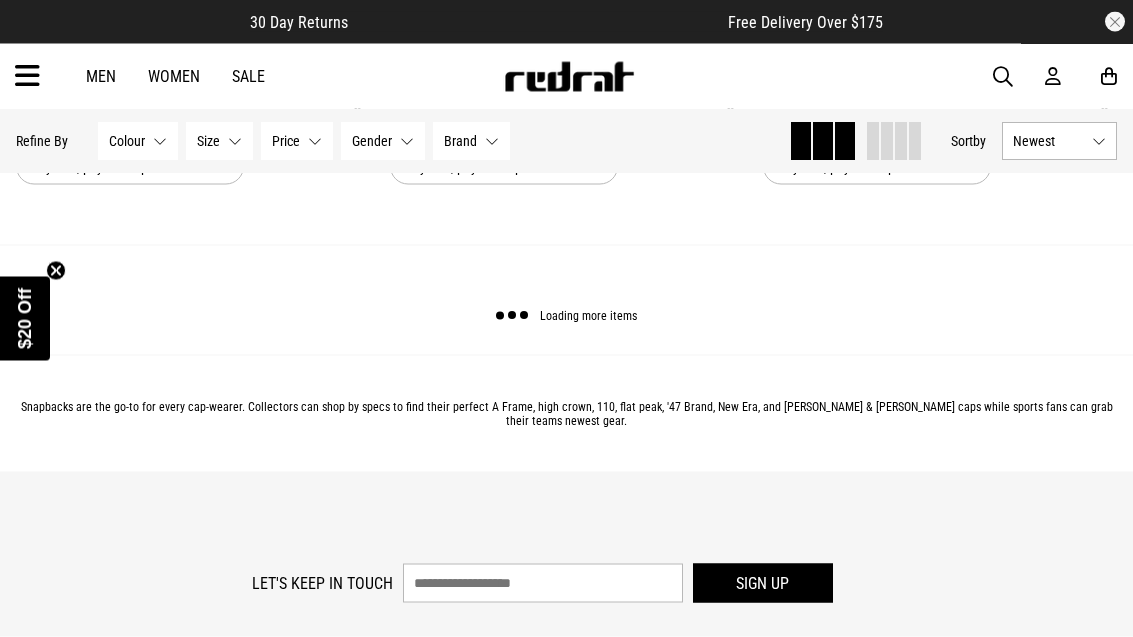 scroll, scrollTop: 20733, scrollLeft: 0, axis: vertical 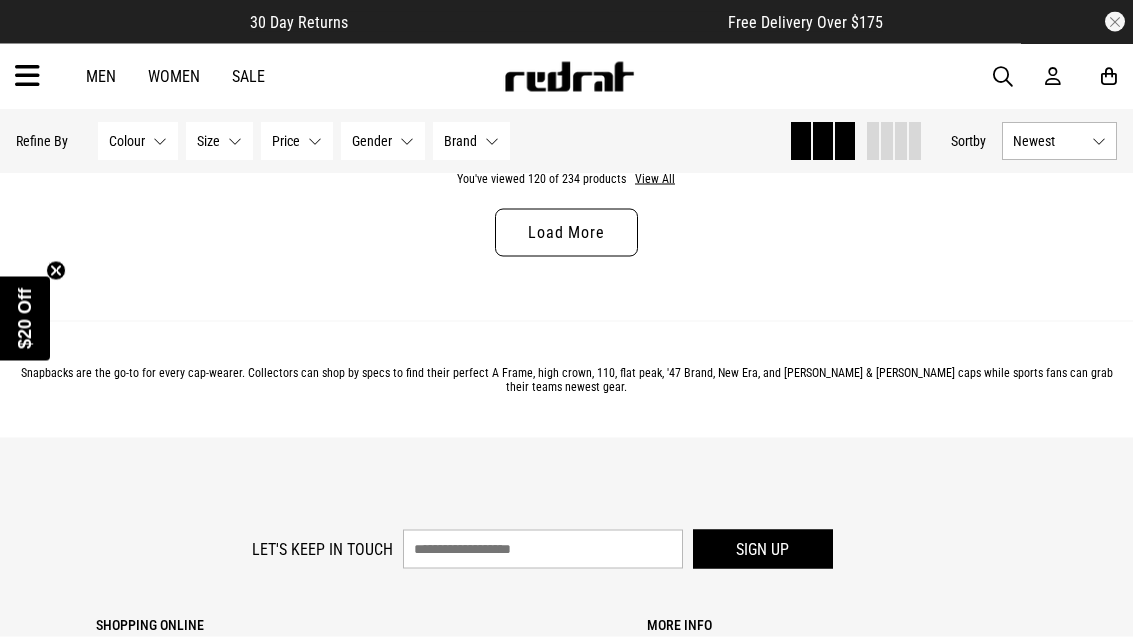 click on "Load More" at bounding box center [566, 233] 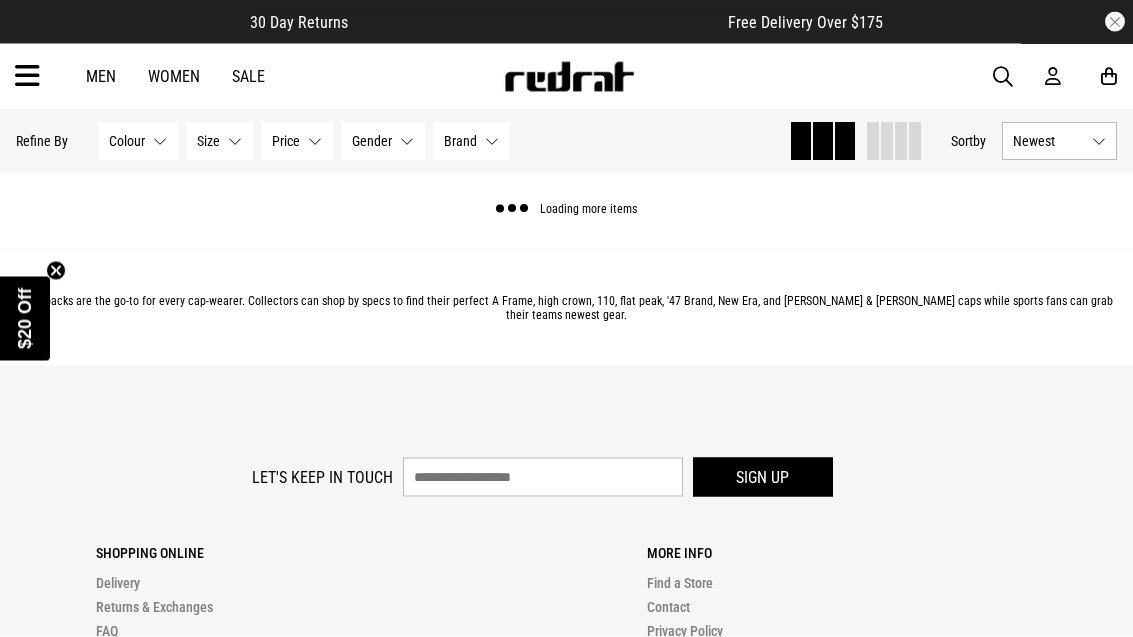 scroll, scrollTop: 25992, scrollLeft: 0, axis: vertical 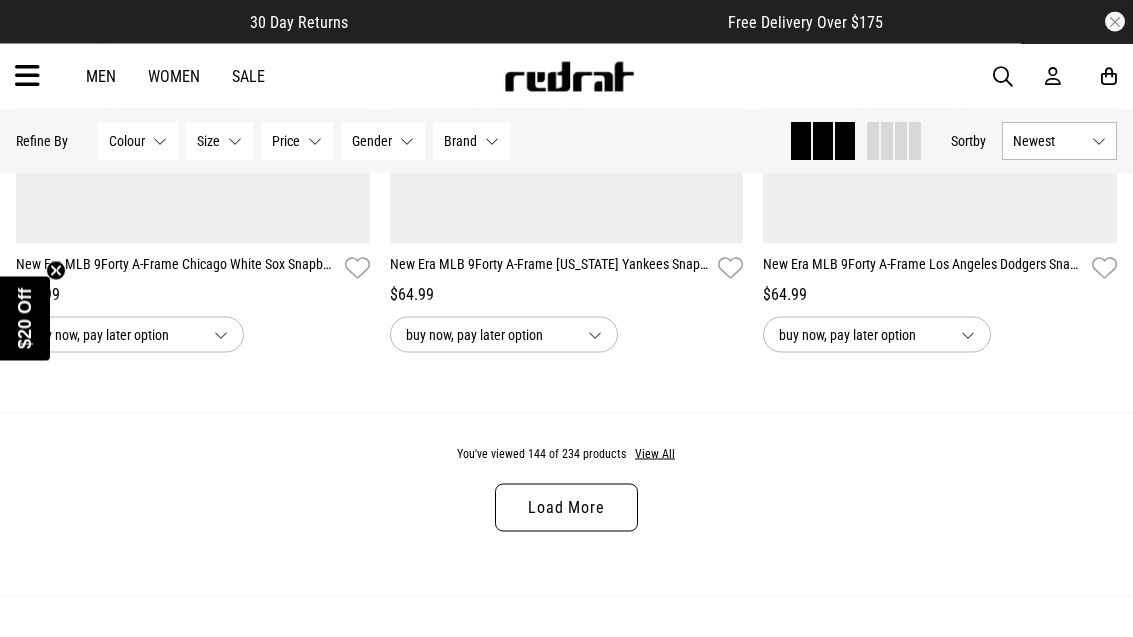 click on "Load More" at bounding box center [566, 508] 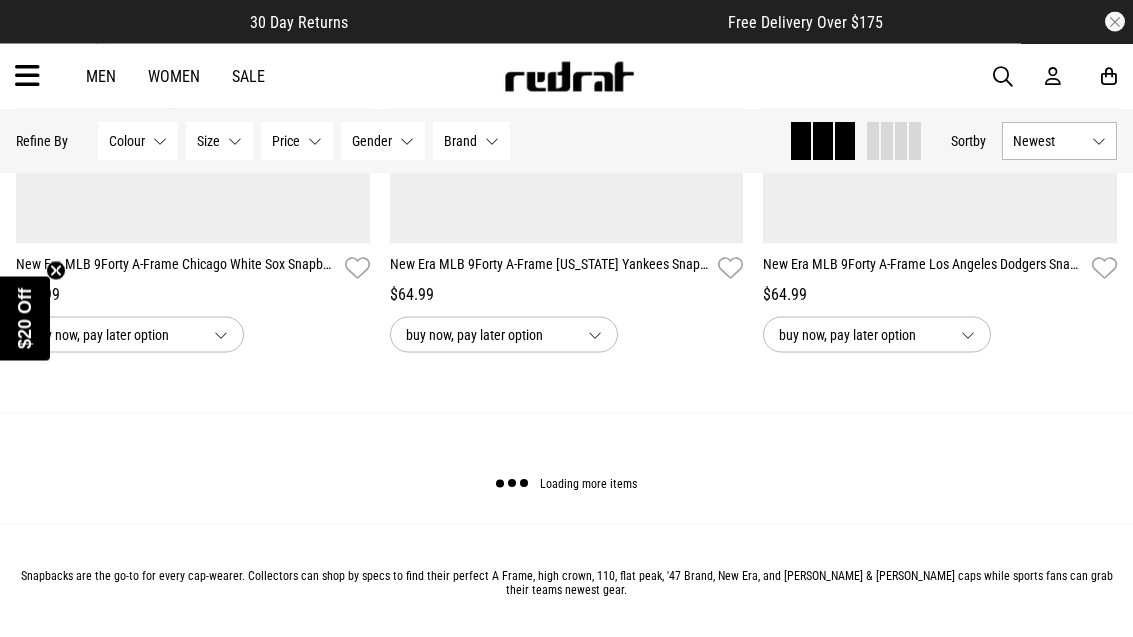 scroll, scrollTop: 30870, scrollLeft: 0, axis: vertical 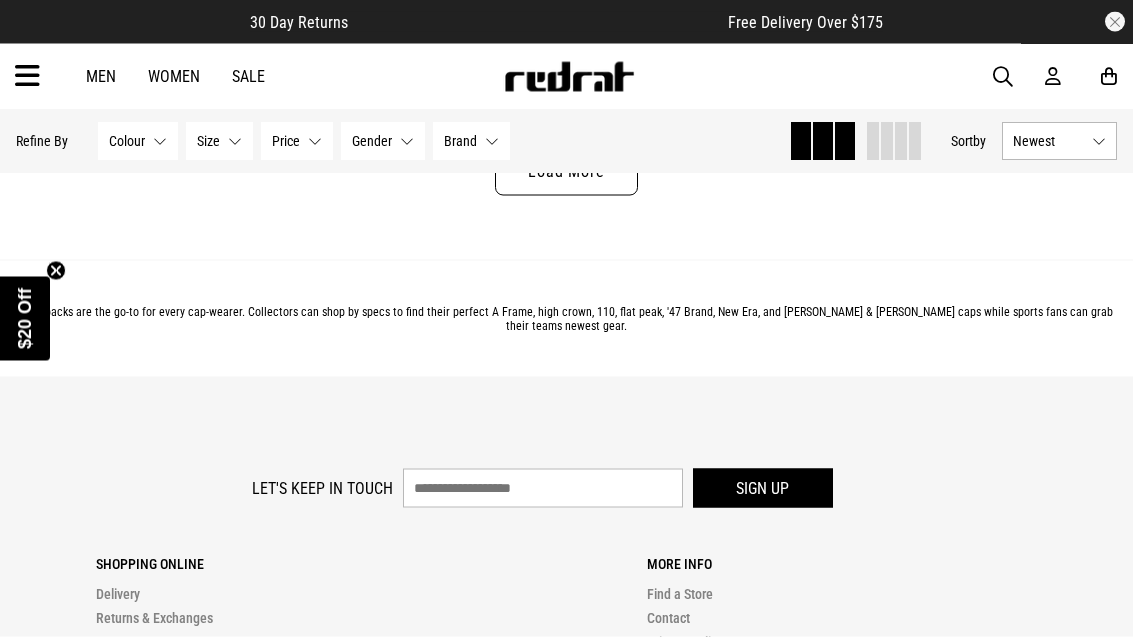 click on "Load More" at bounding box center [566, 172] 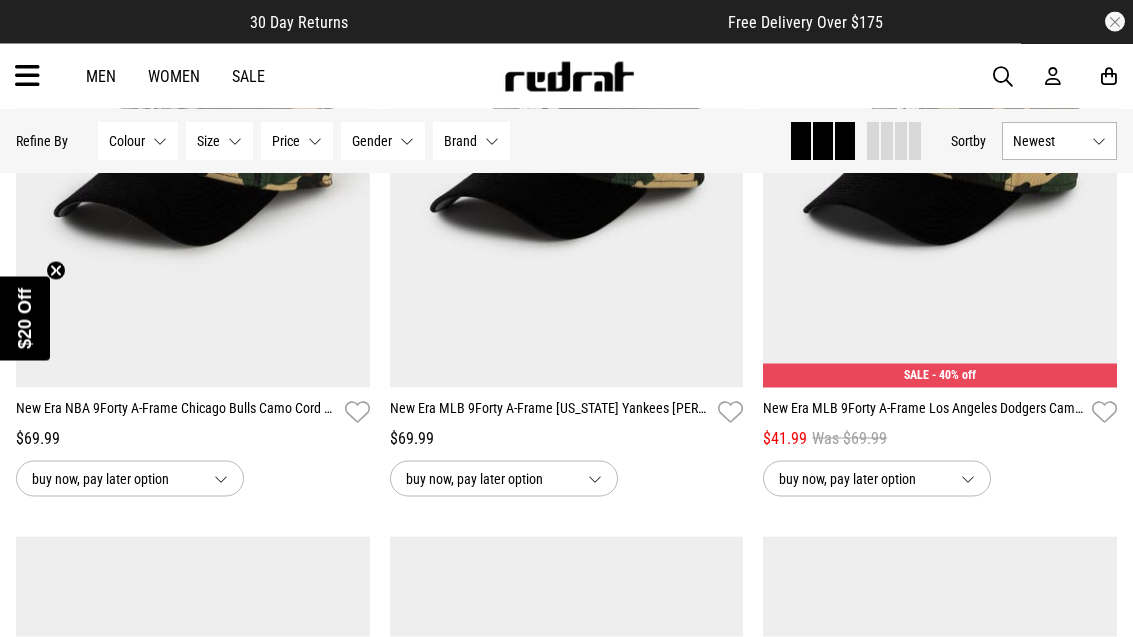 scroll, scrollTop: 39088, scrollLeft: 0, axis: vertical 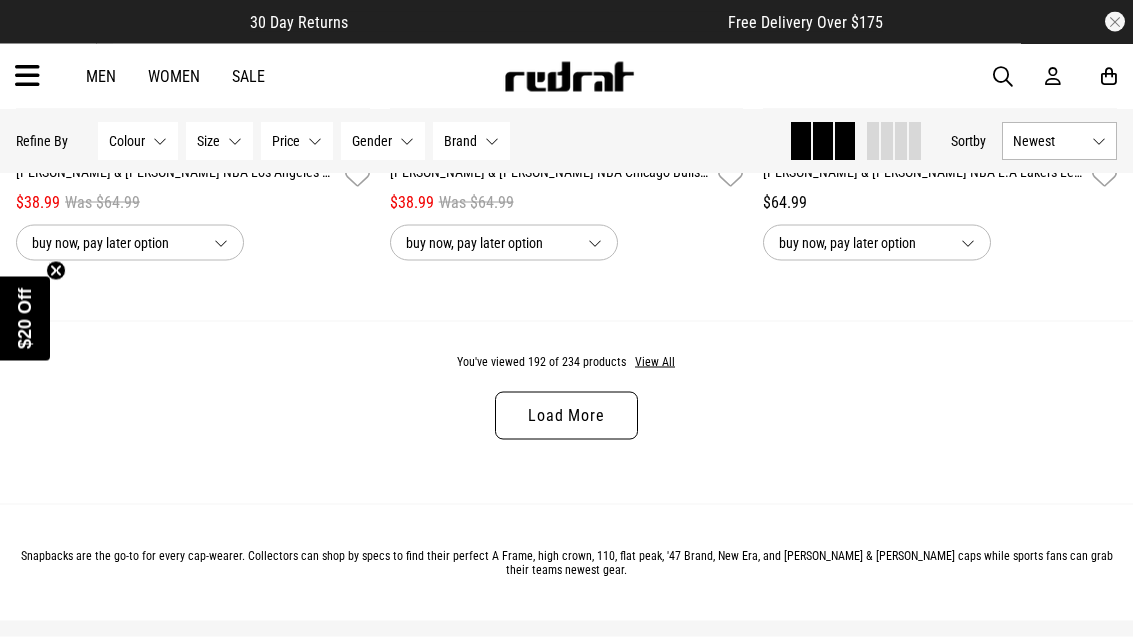 click on "Load More" at bounding box center [566, 416] 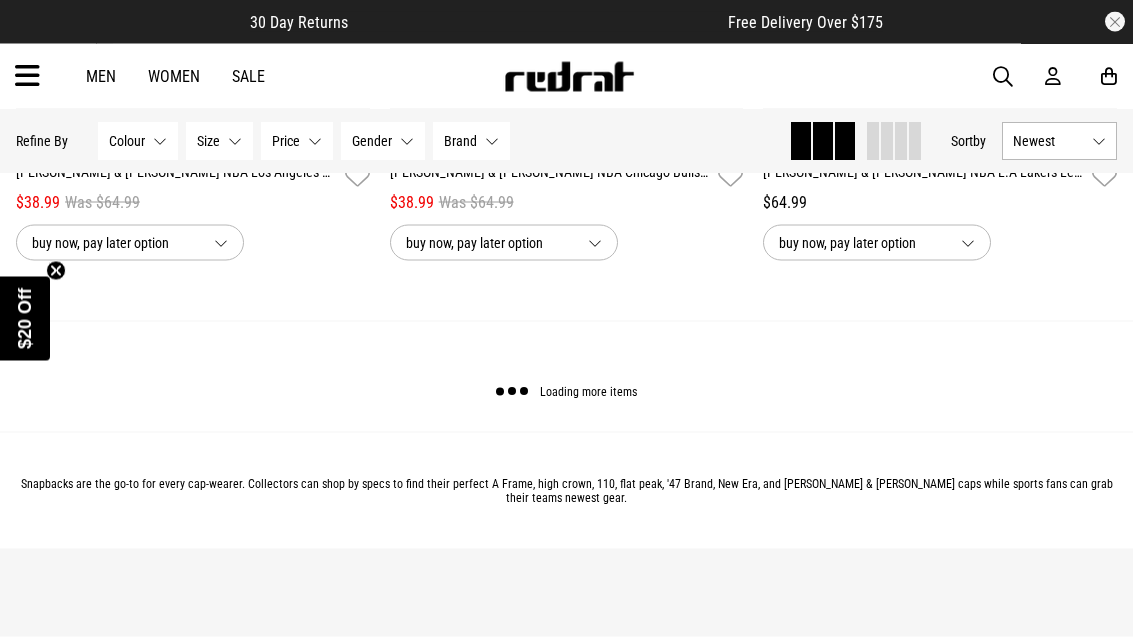 scroll, scrollTop: 41268, scrollLeft: 0, axis: vertical 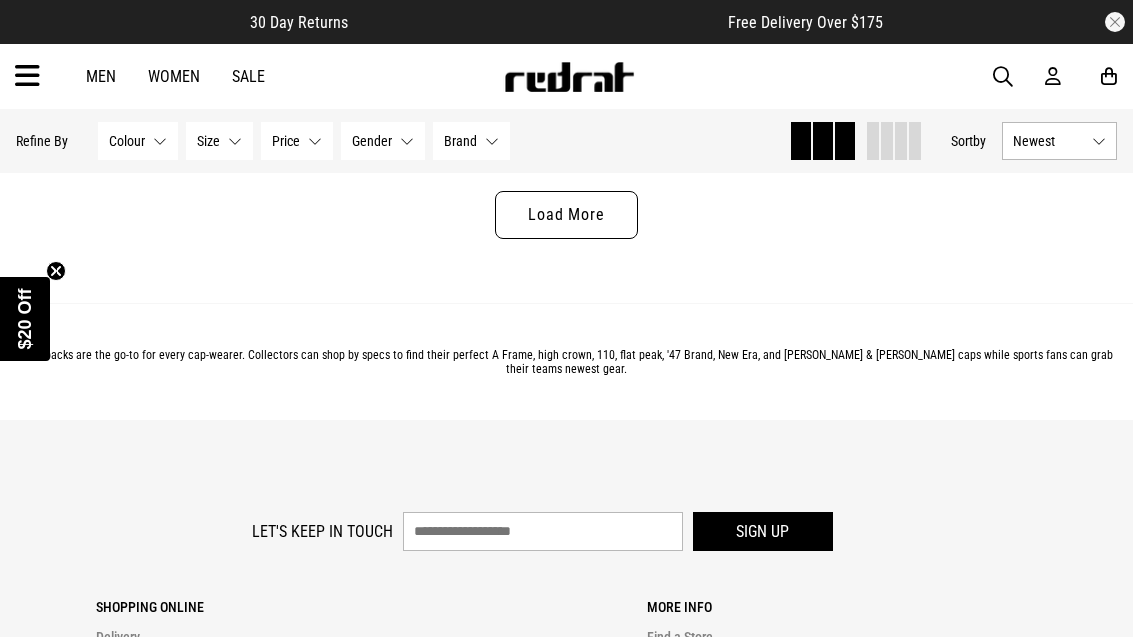 click on "Load More" at bounding box center (566, 215) 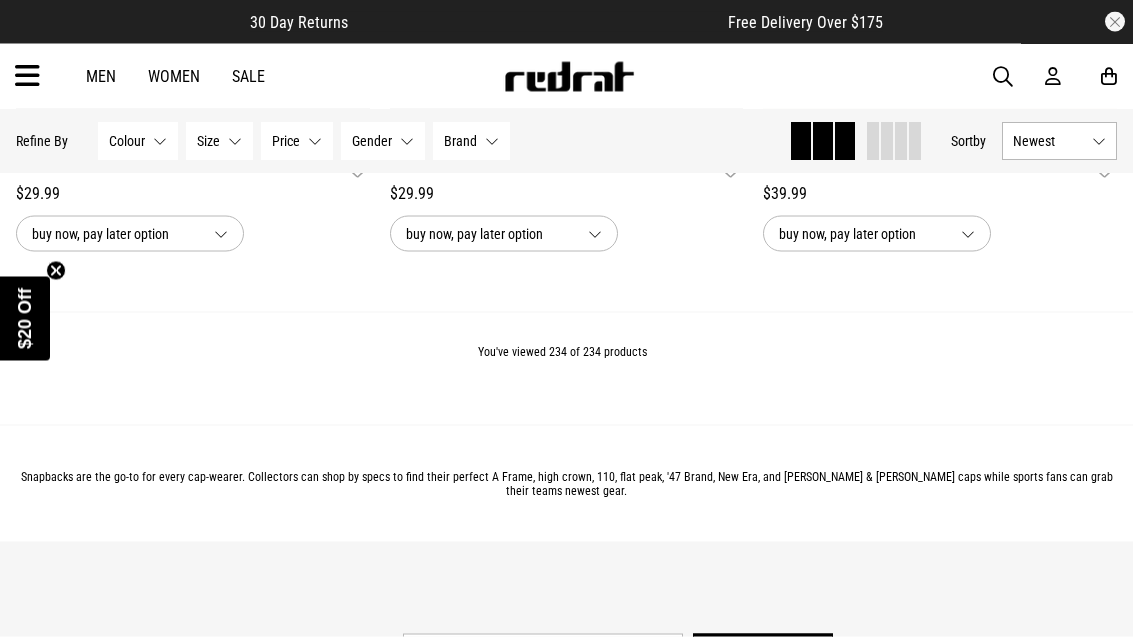 scroll, scrollTop: 50416, scrollLeft: 0, axis: vertical 